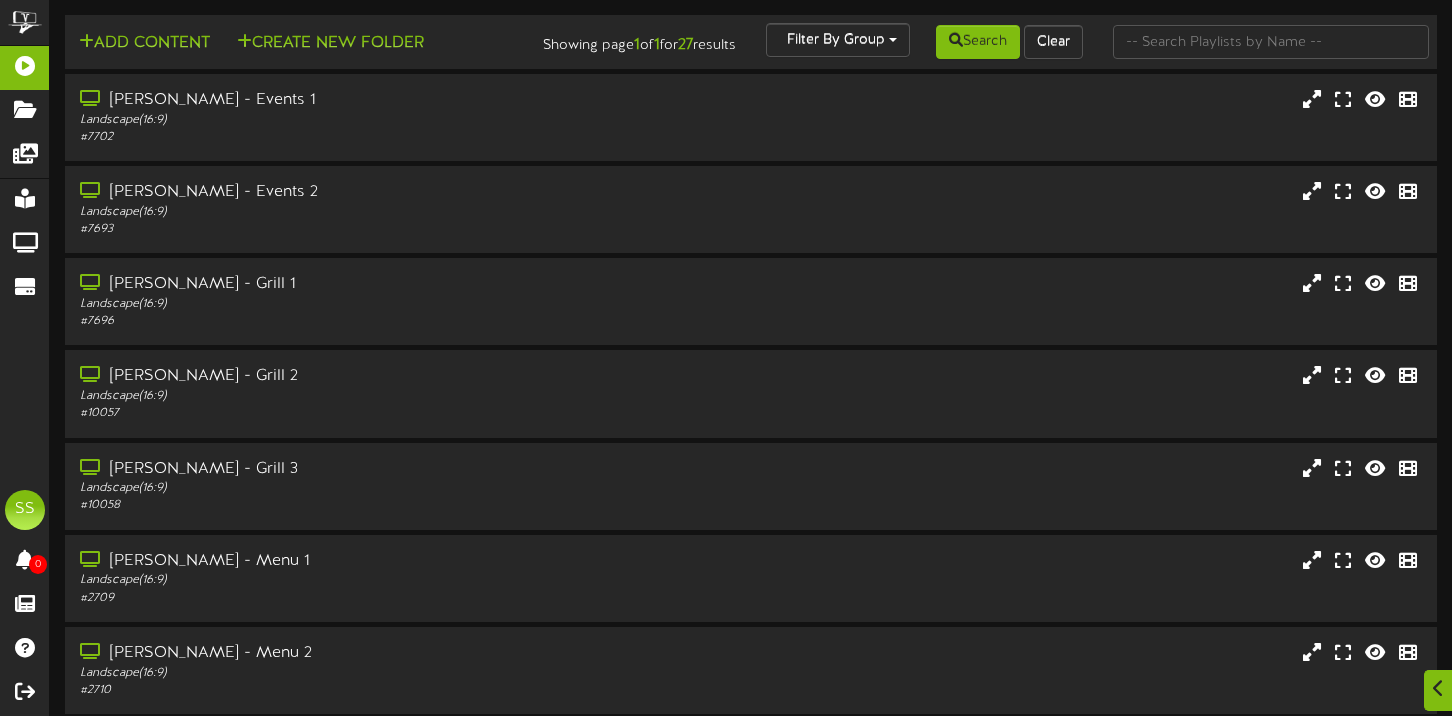 scroll, scrollTop: 1567, scrollLeft: 0, axis: vertical 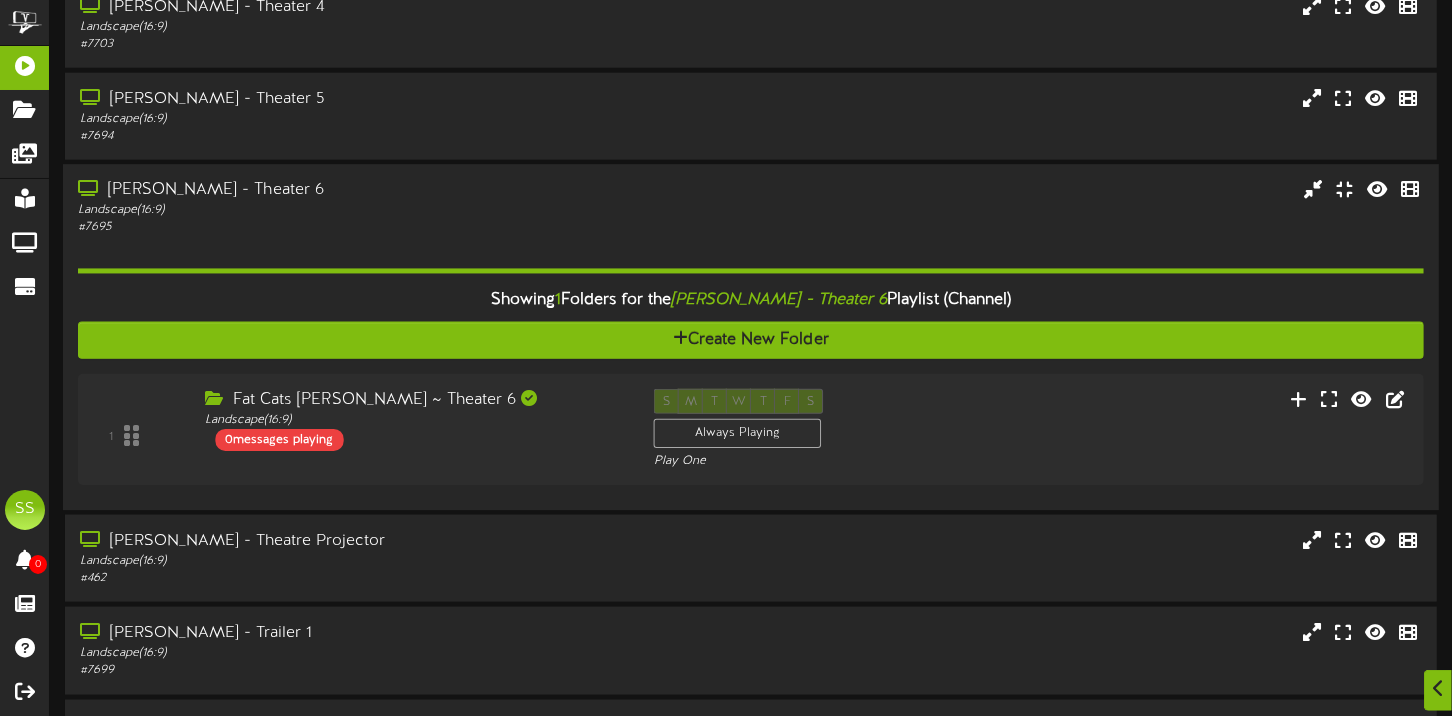 click on "[PERSON_NAME] - Theater 6" at bounding box center [349, 191] 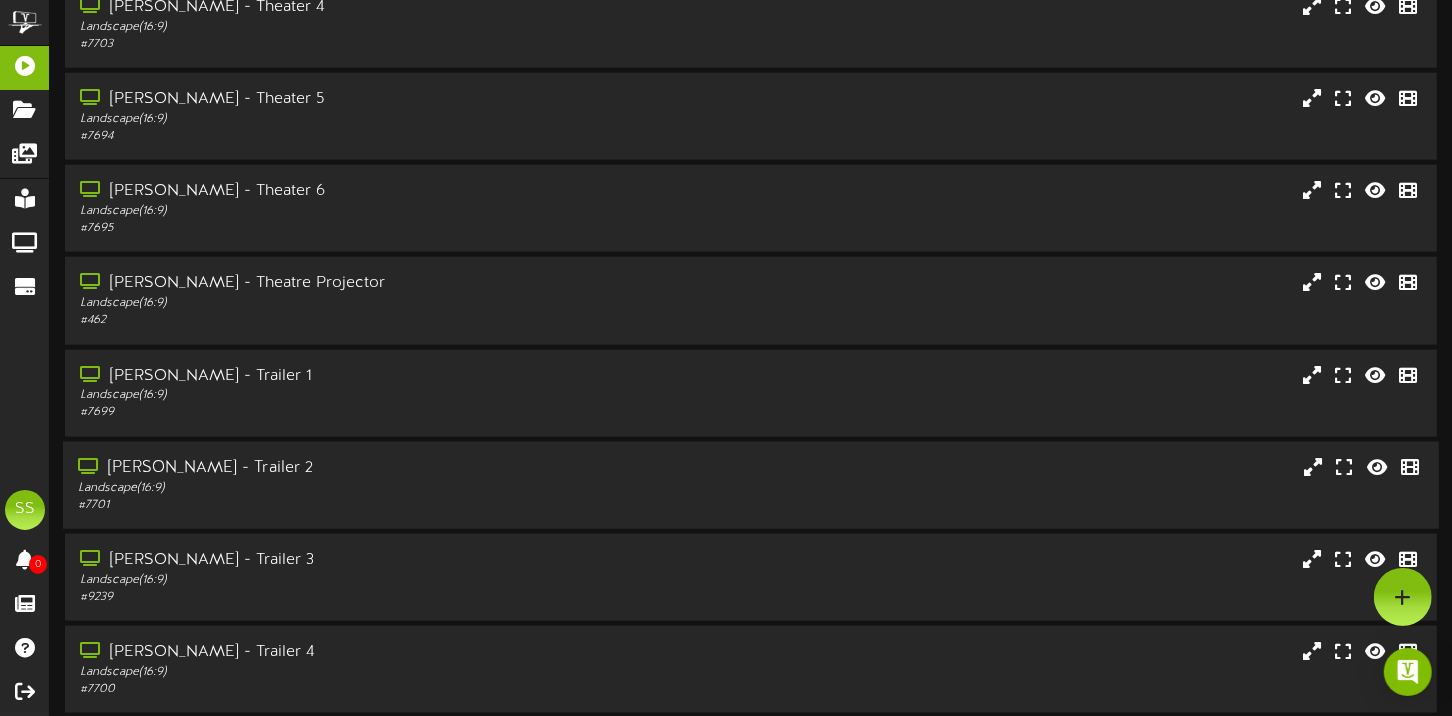 scroll, scrollTop: 1467, scrollLeft: 0, axis: vertical 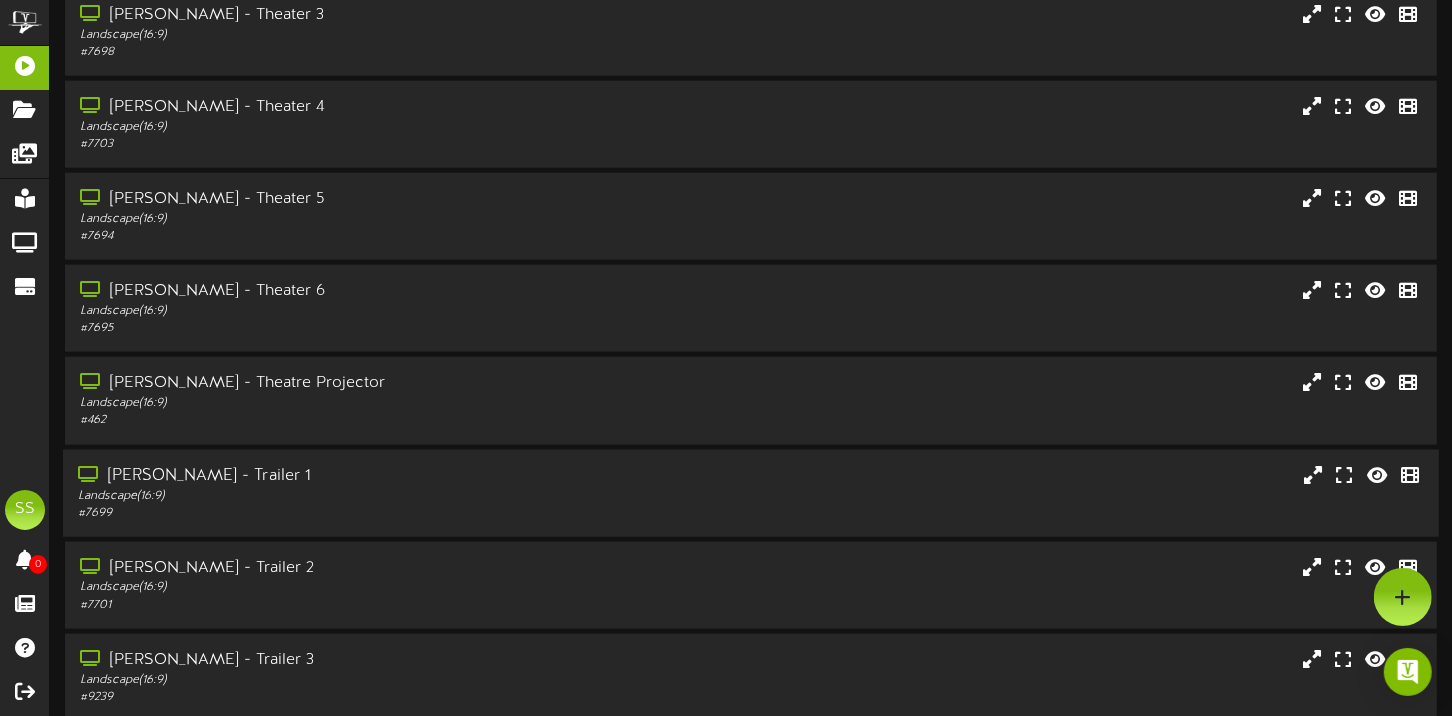 click on "[PERSON_NAME] - Trailer 1" at bounding box center [349, 475] 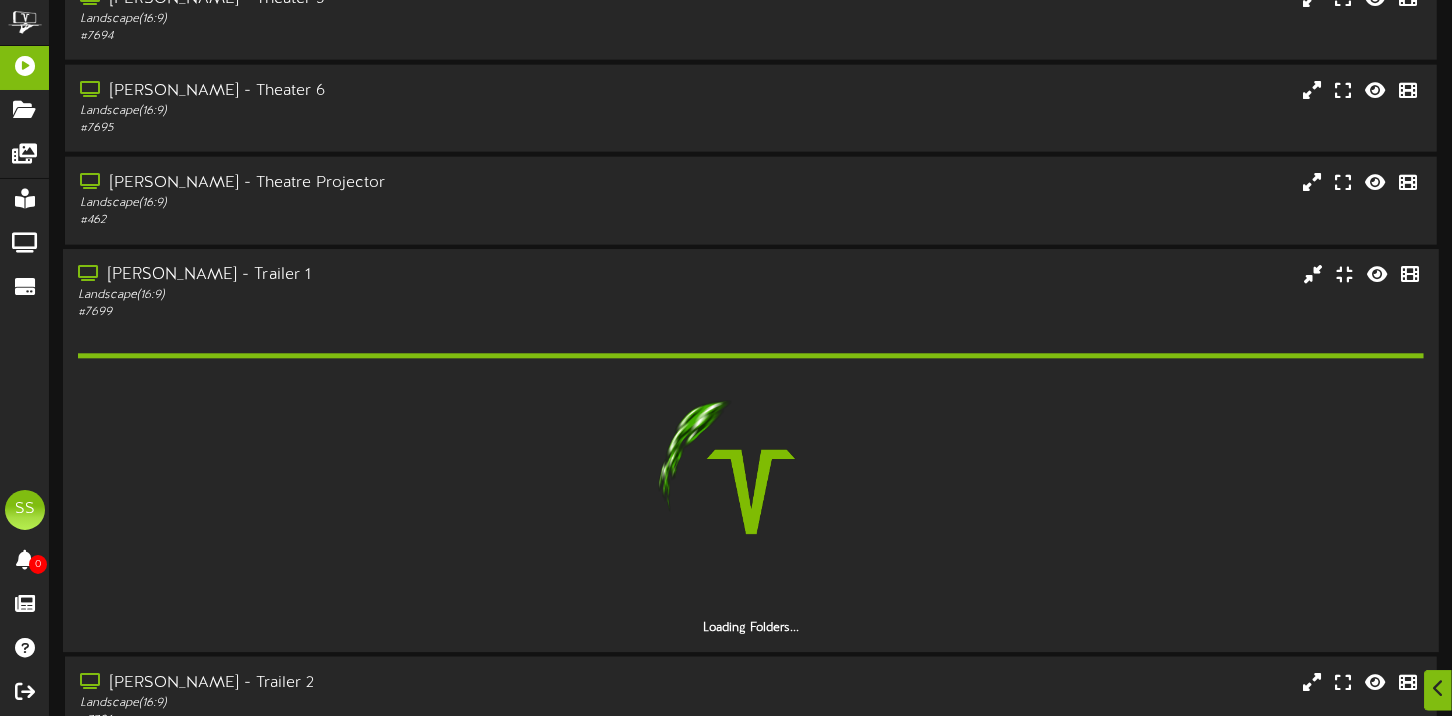 click on "Landscape  ( 16:9 )" at bounding box center (349, 295) 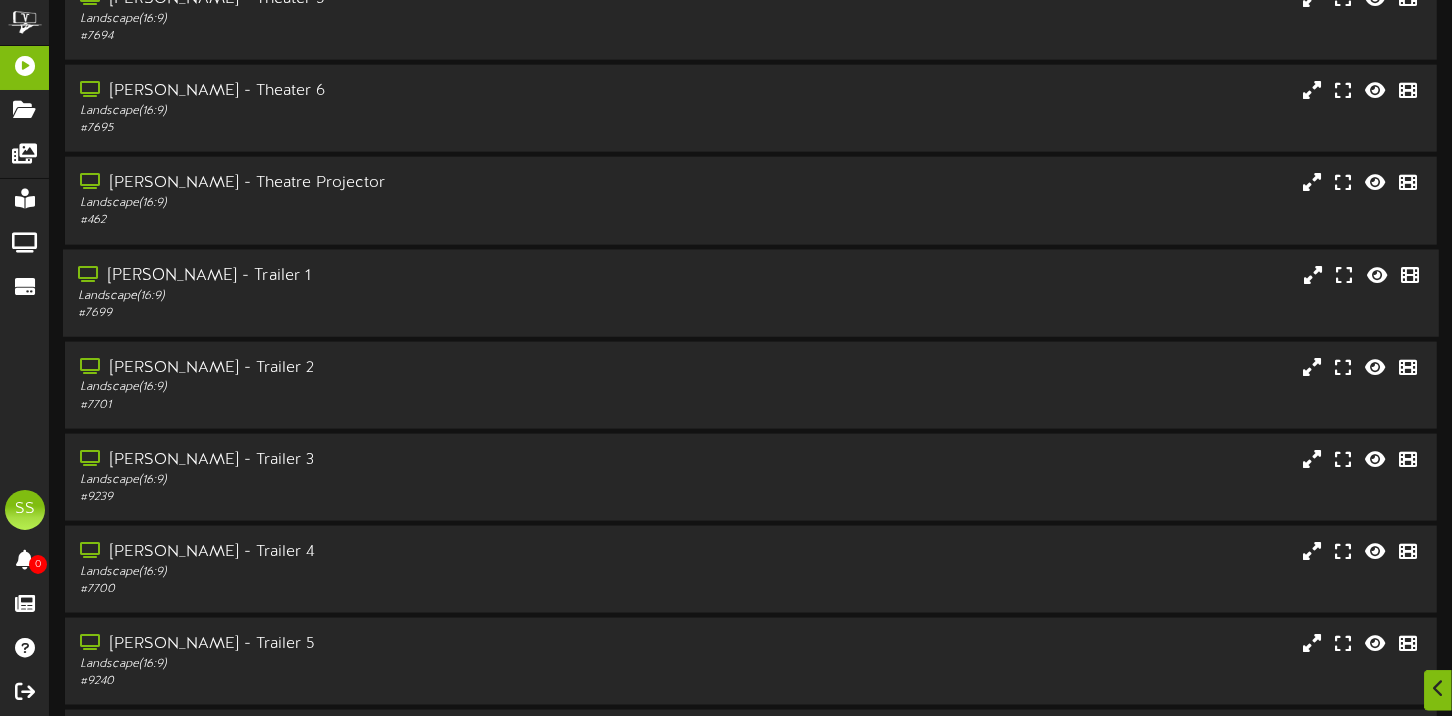 scroll, scrollTop: 1934, scrollLeft: 0, axis: vertical 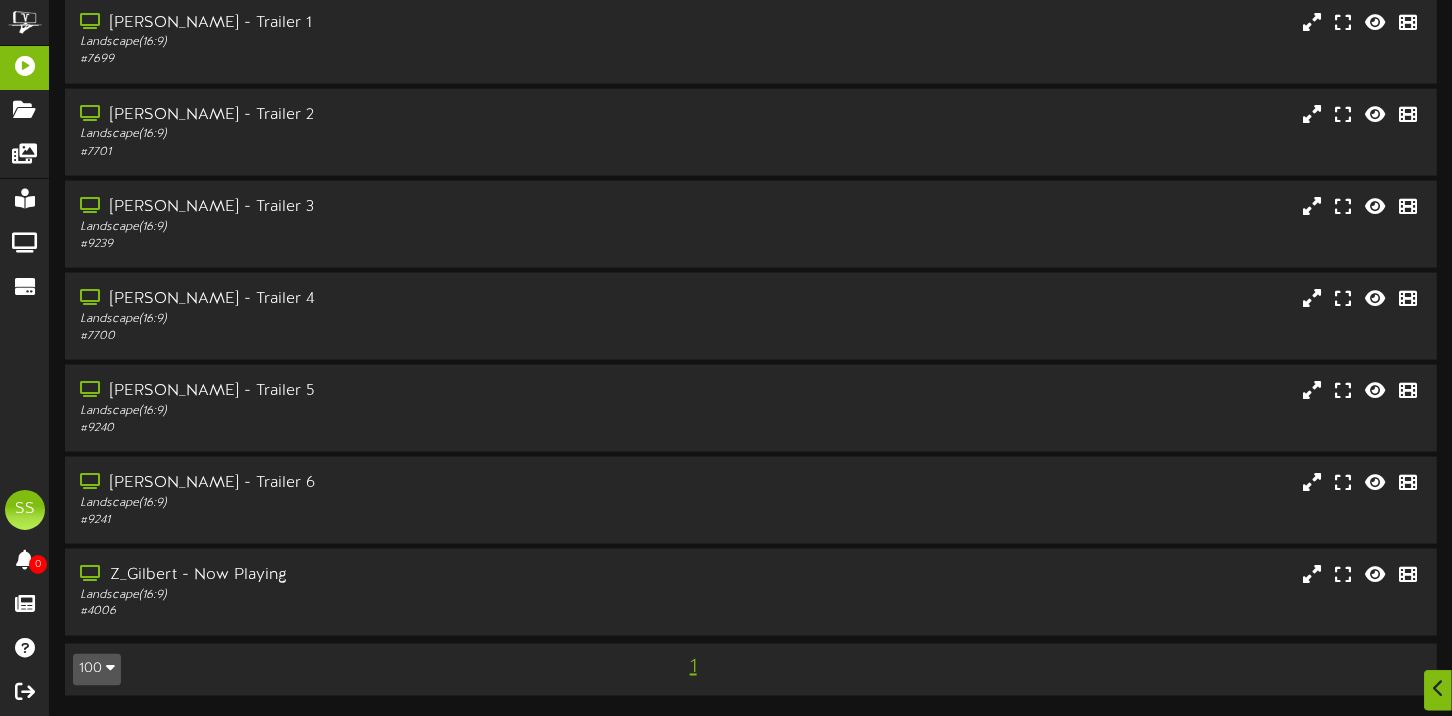 click at bounding box center [110, 668] 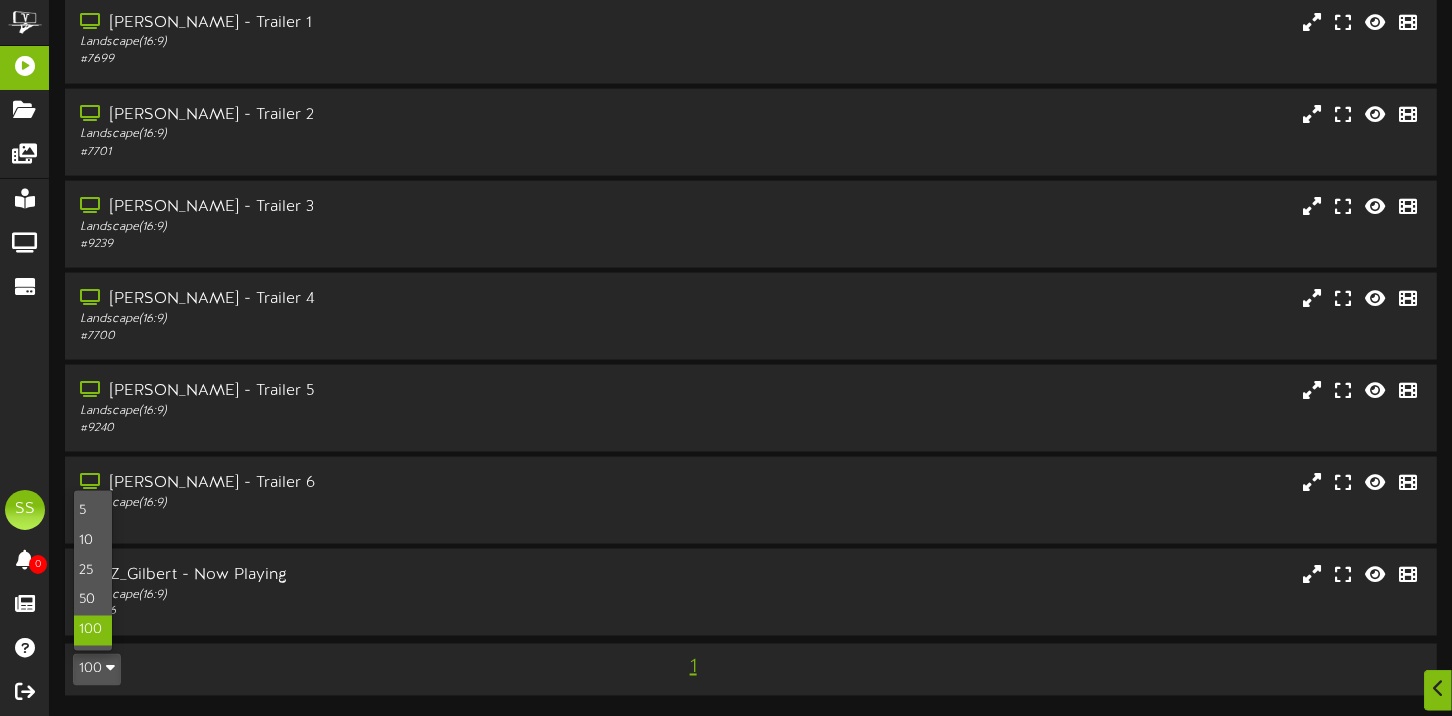 click on "100" at bounding box center (93, 631) 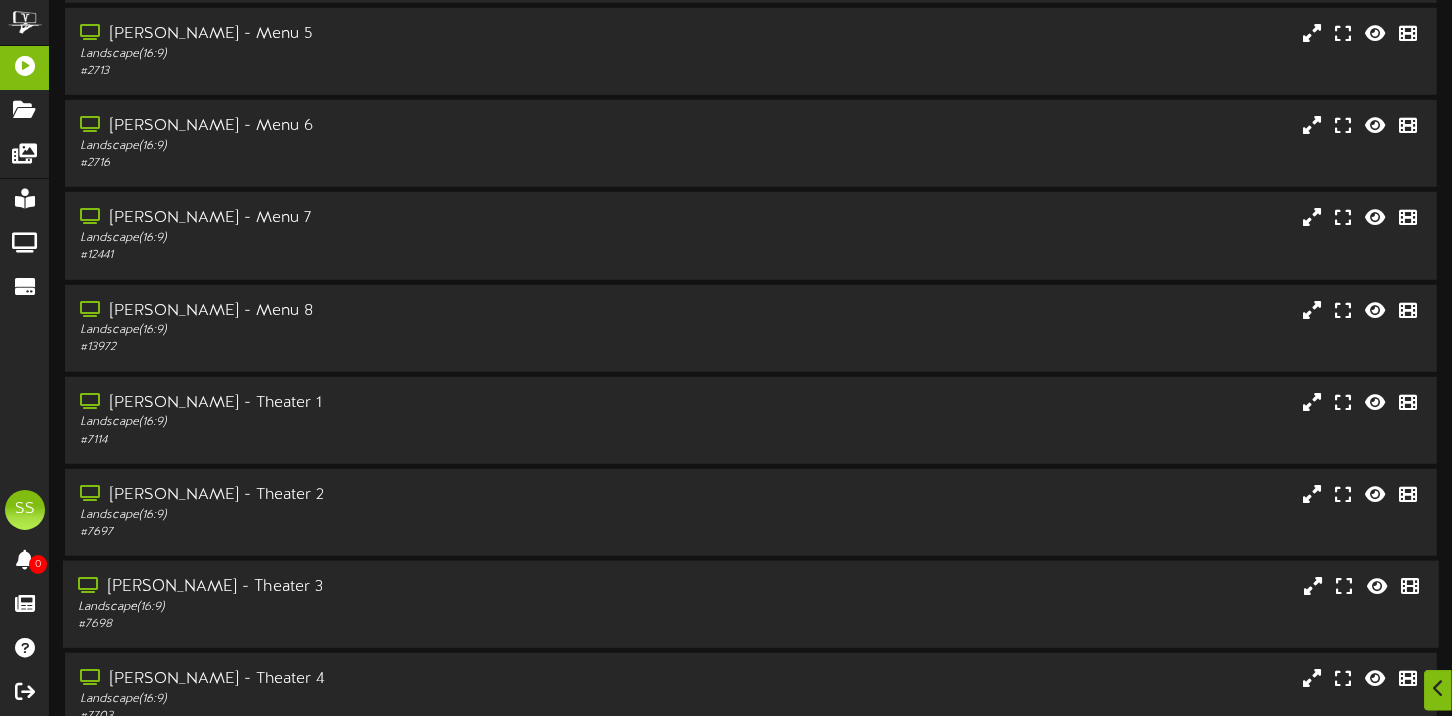 scroll, scrollTop: 999, scrollLeft: 0, axis: vertical 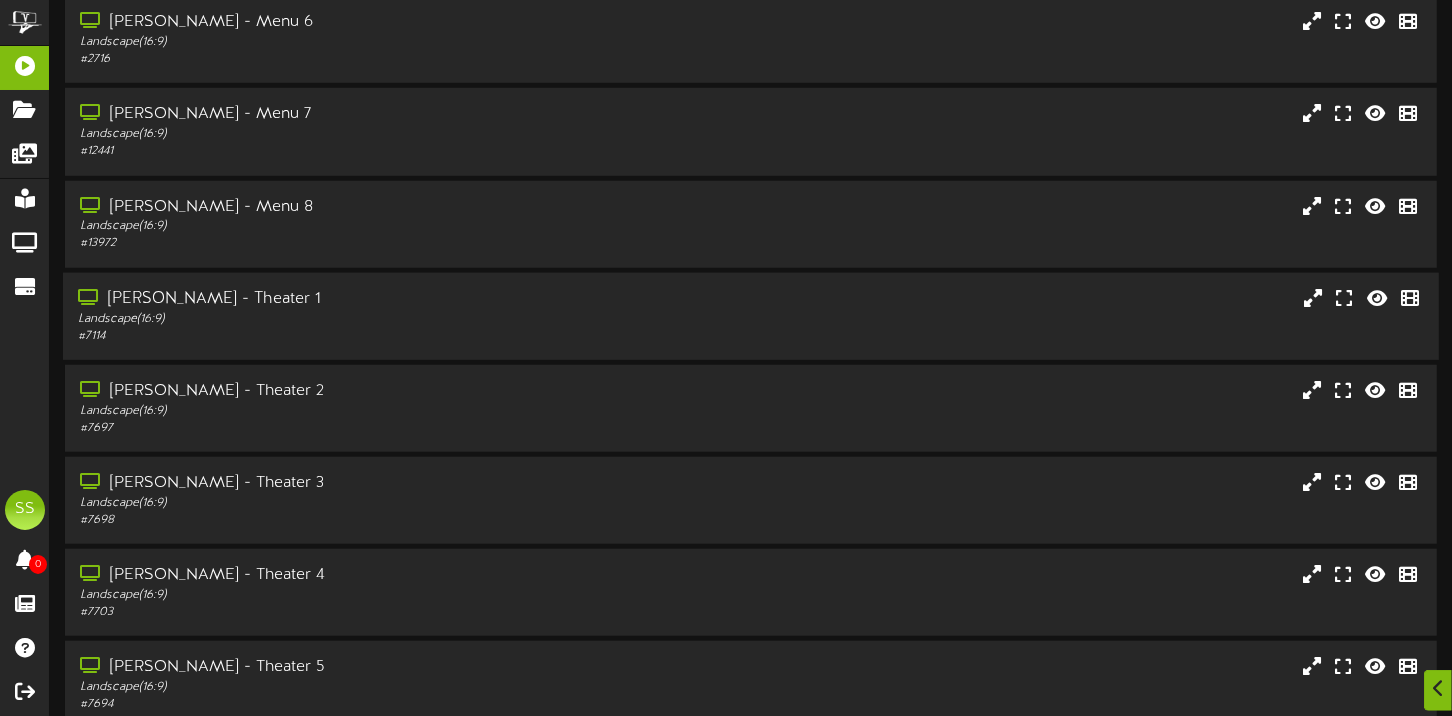 click on "[PERSON_NAME] - Theater 1" at bounding box center (349, 299) 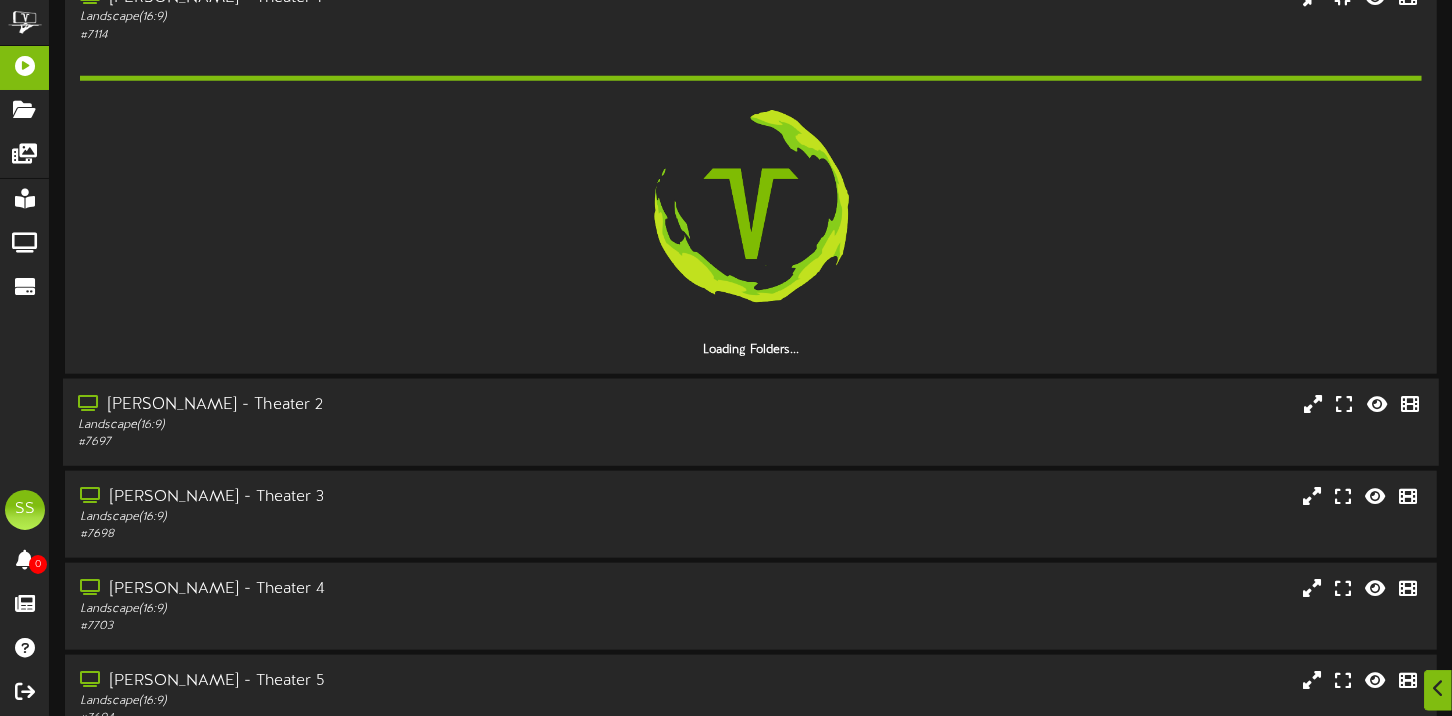click on "# 7697" at bounding box center [349, 442] 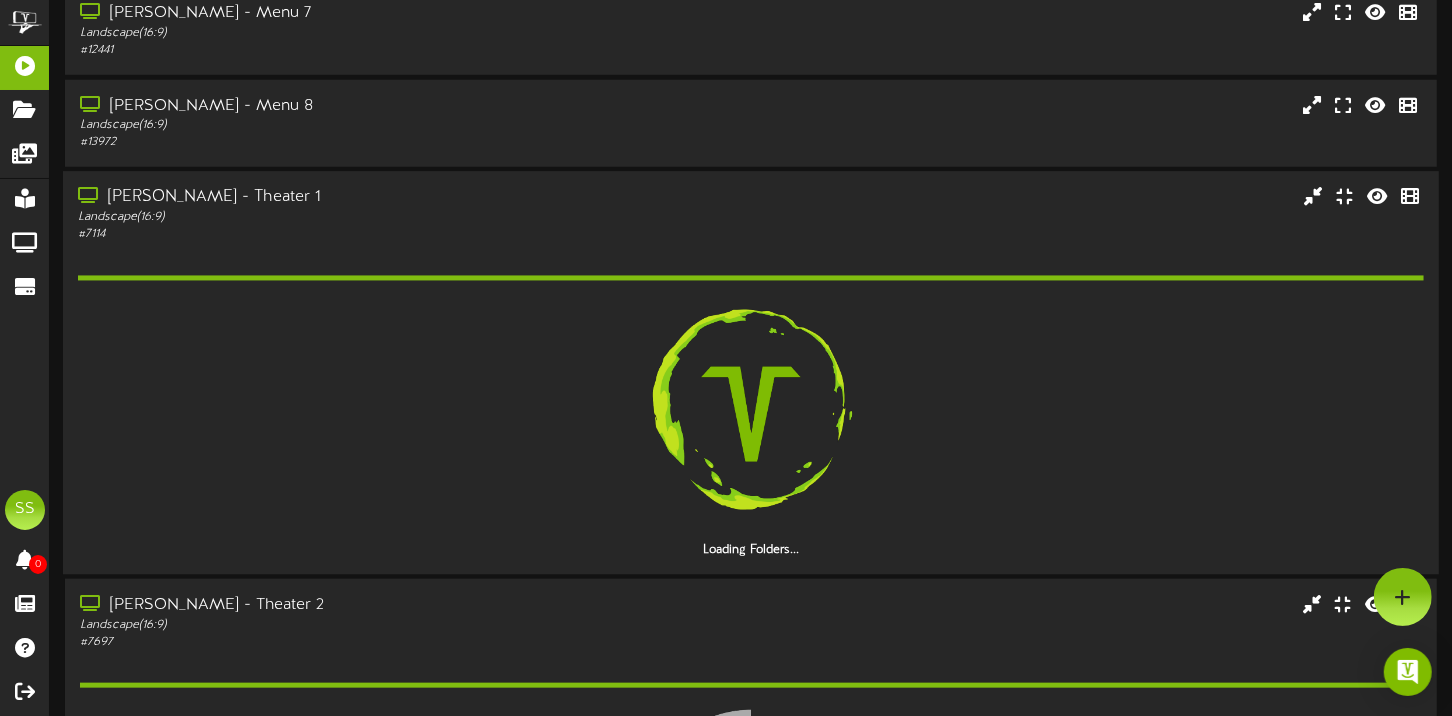 scroll, scrollTop: 1099, scrollLeft: 0, axis: vertical 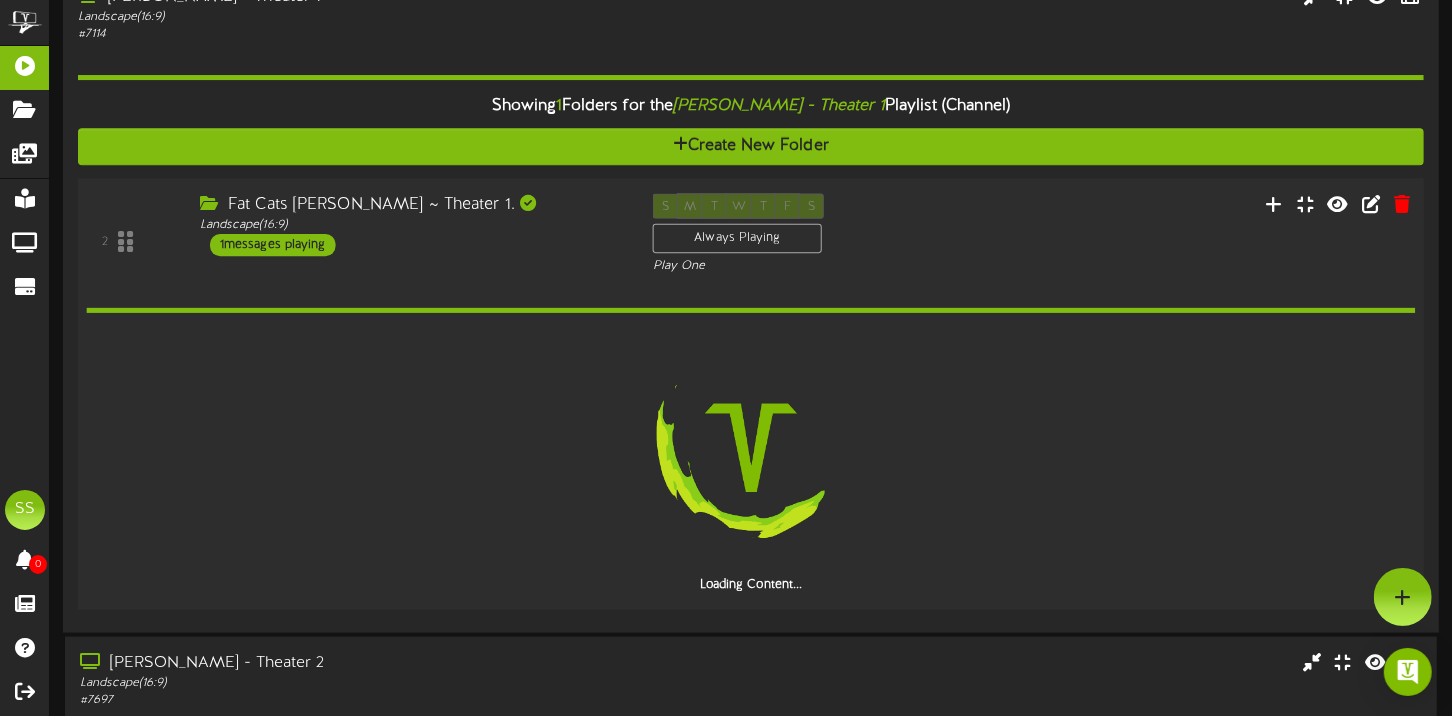click on "Fat Cats [PERSON_NAME] ~ Theater 1.
Landscape  ( 16:9 )
1  messages playing" at bounding box center [411, 224] 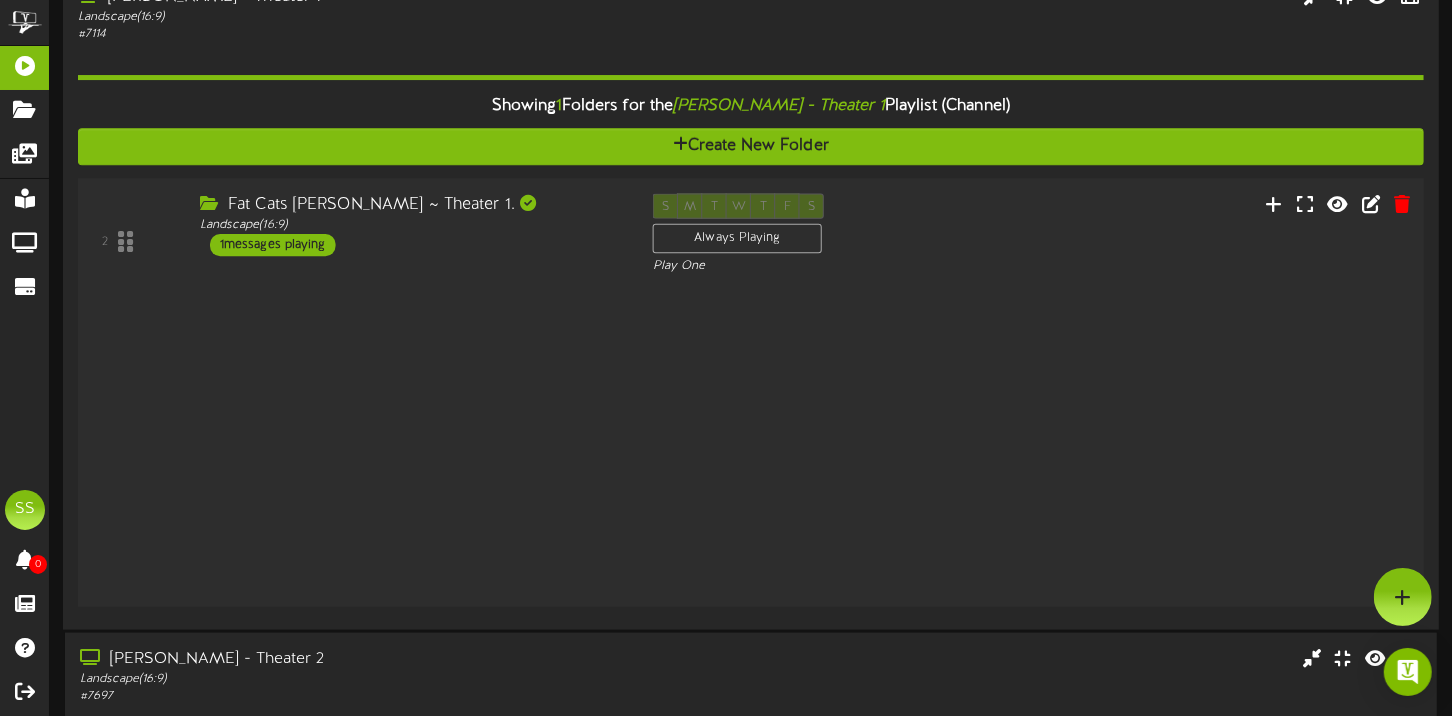 scroll, scrollTop: 1300, scrollLeft: 0, axis: vertical 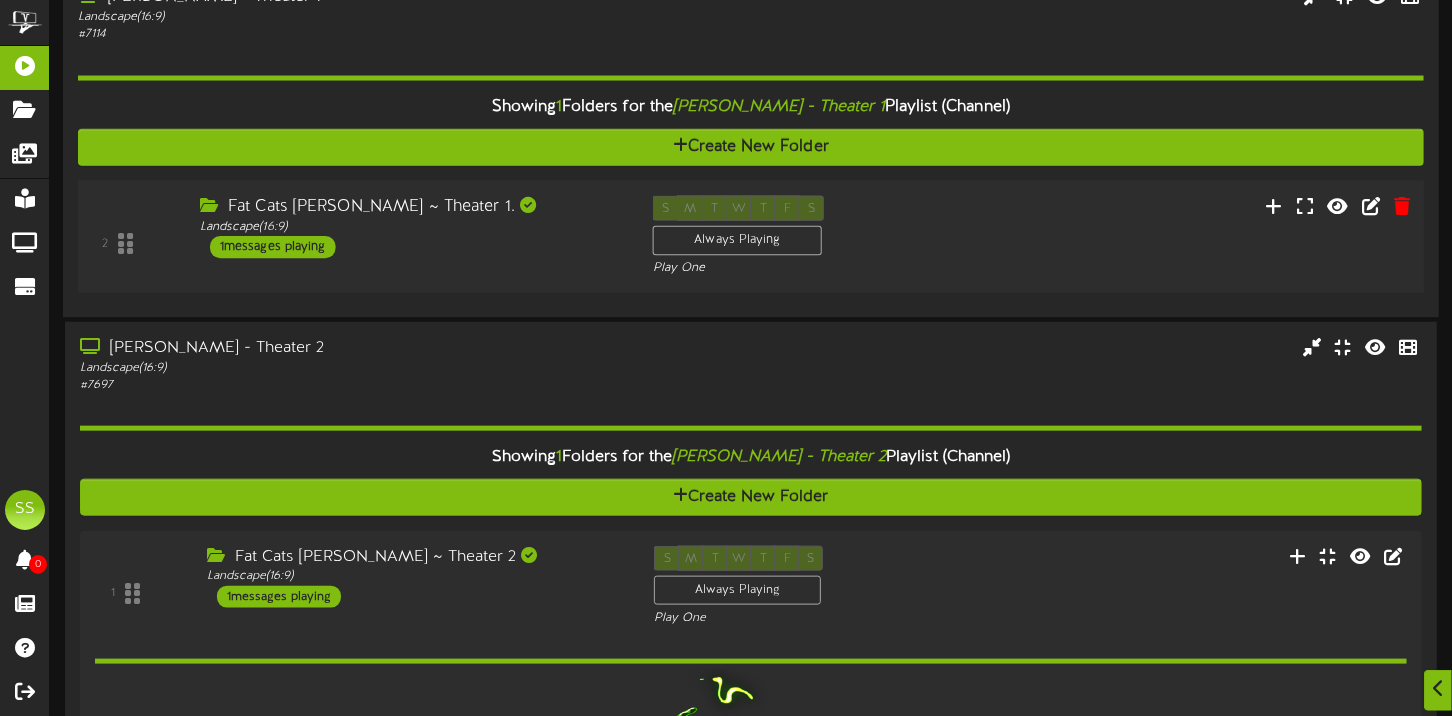 click on "Fat Cats [PERSON_NAME] ~ Theater 1." at bounding box center [411, 206] 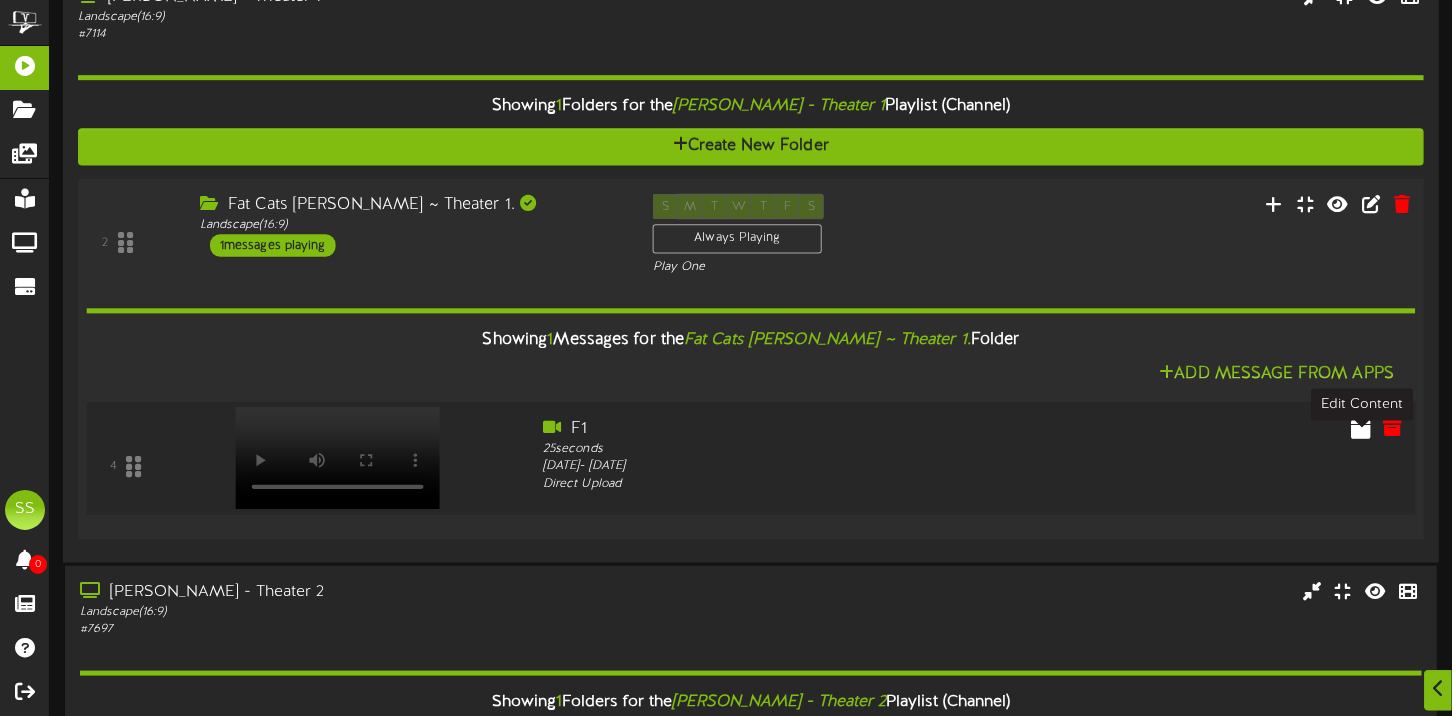 click at bounding box center (1361, 427) 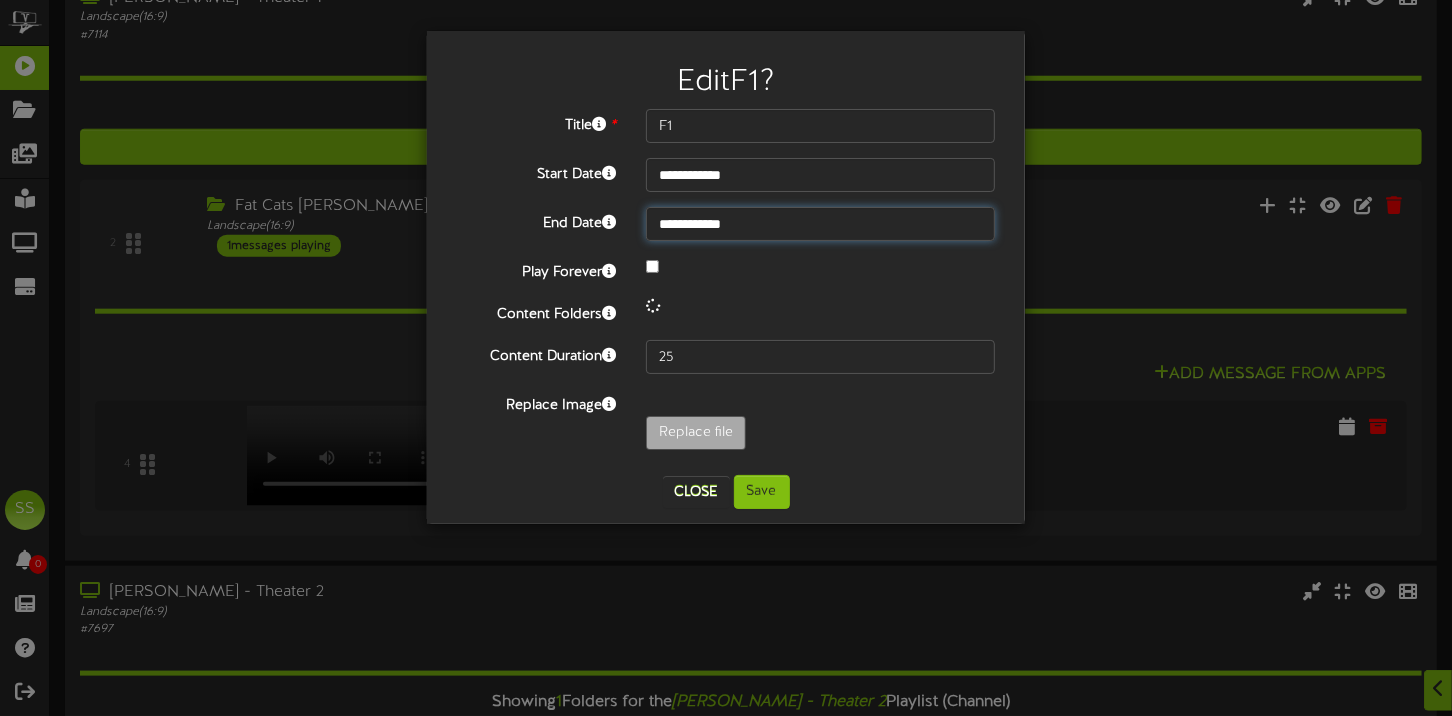 click on "**********" at bounding box center [820, 224] 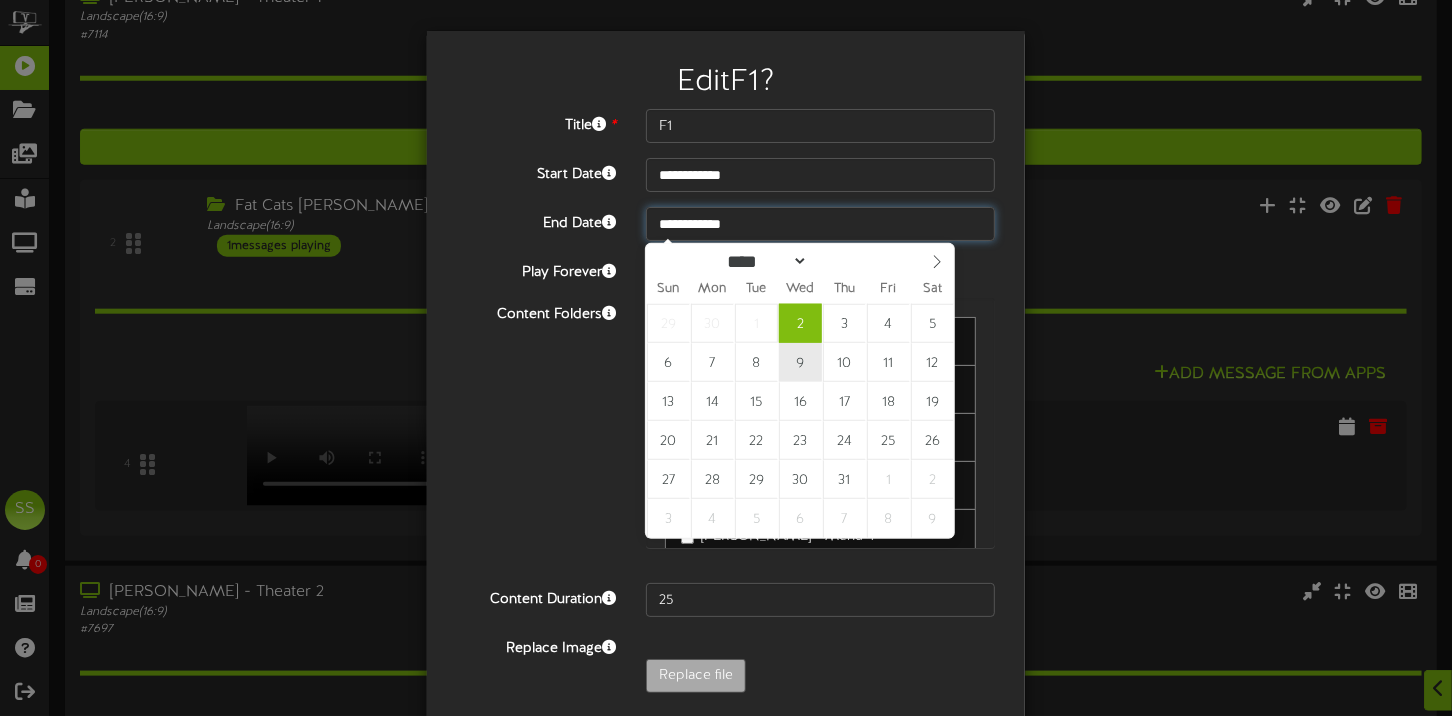 type on "**********" 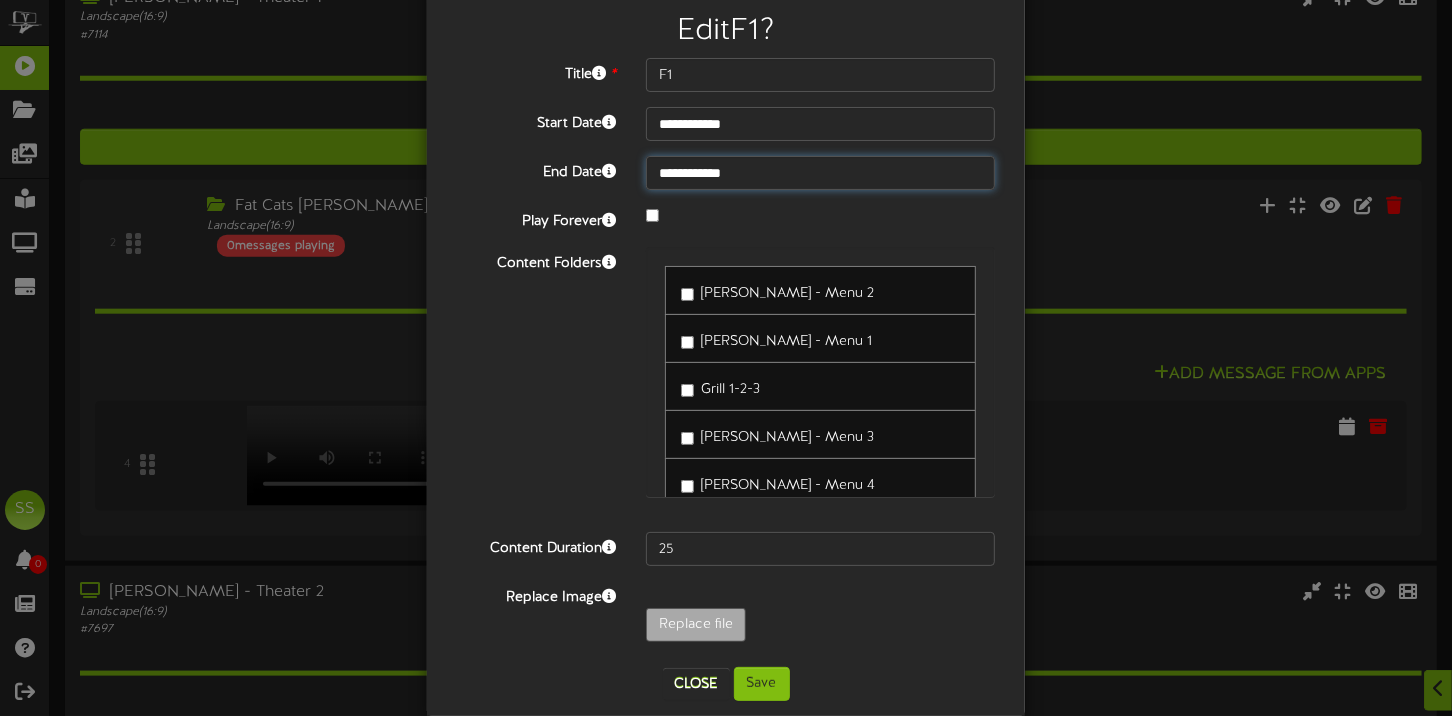 scroll, scrollTop: 79, scrollLeft: 0, axis: vertical 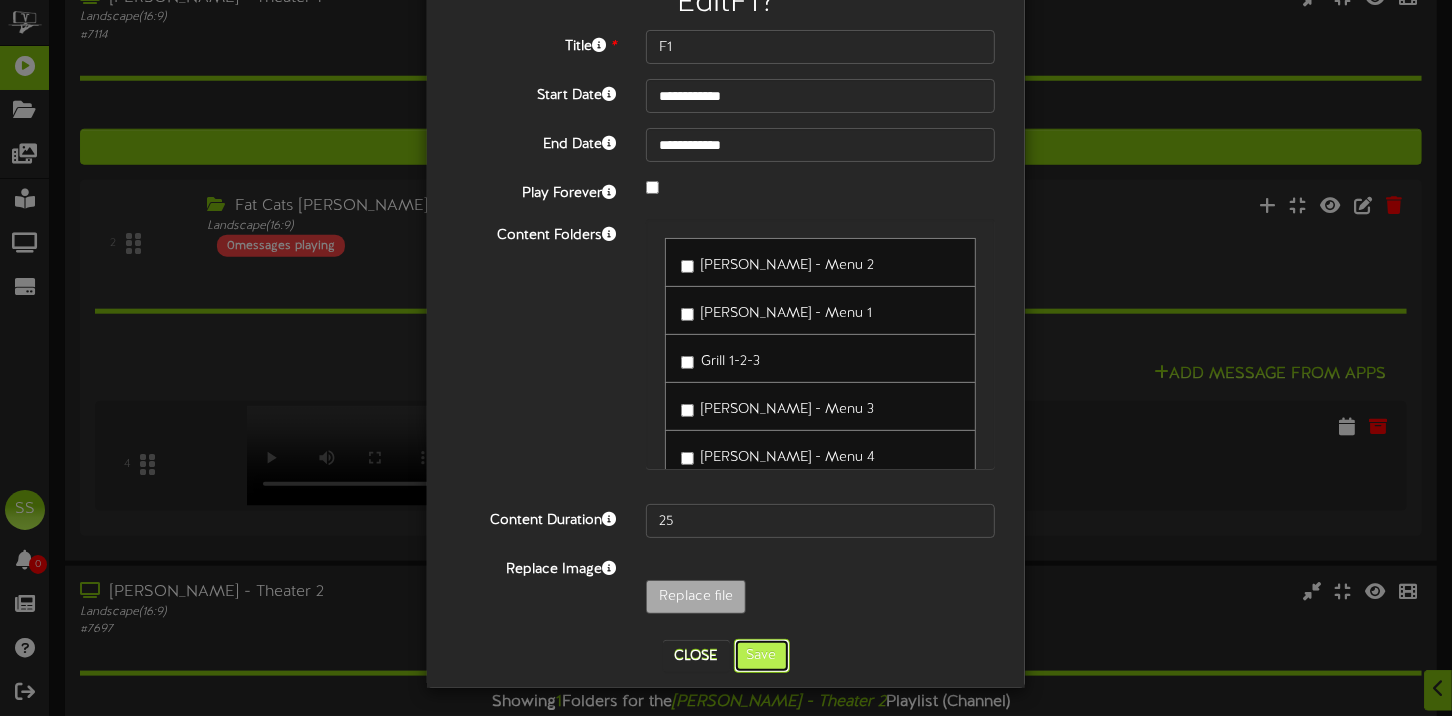click on "Save" at bounding box center [762, 656] 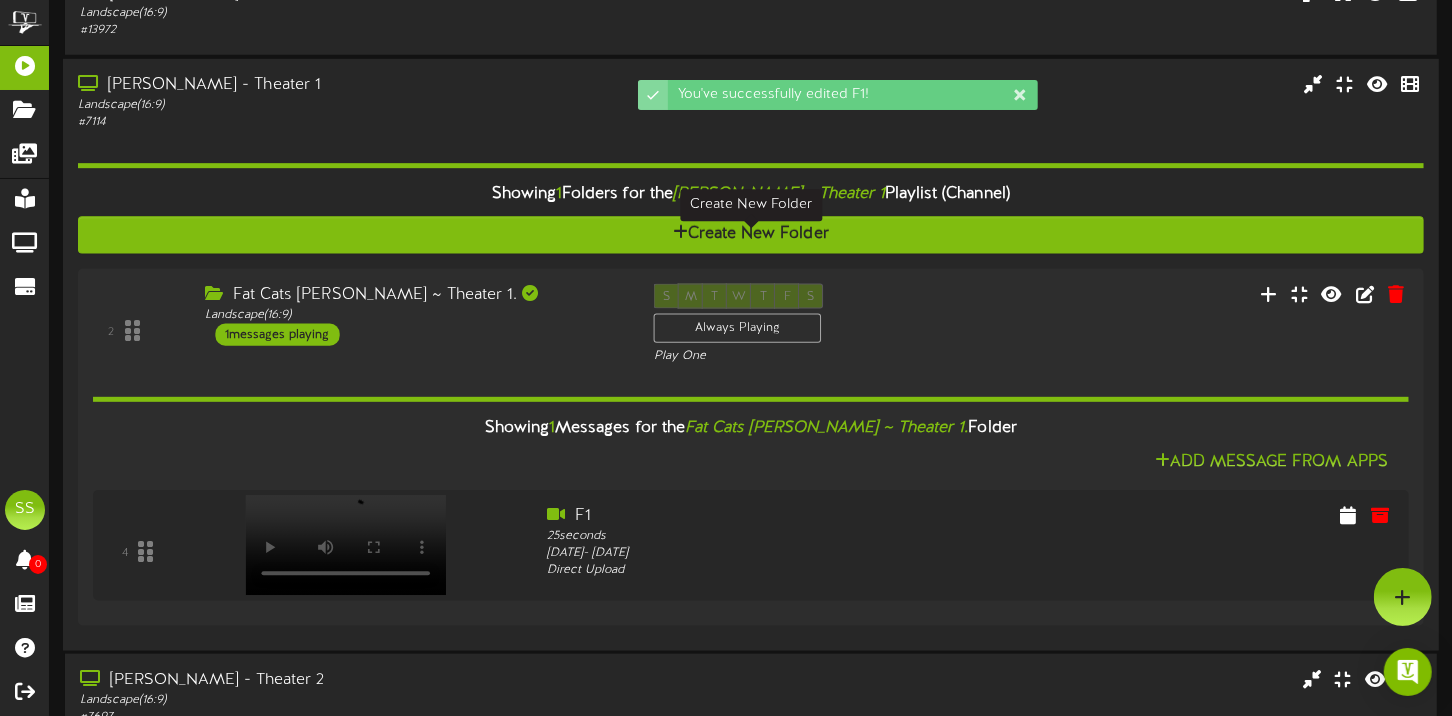 scroll, scrollTop: 1201, scrollLeft: 0, axis: vertical 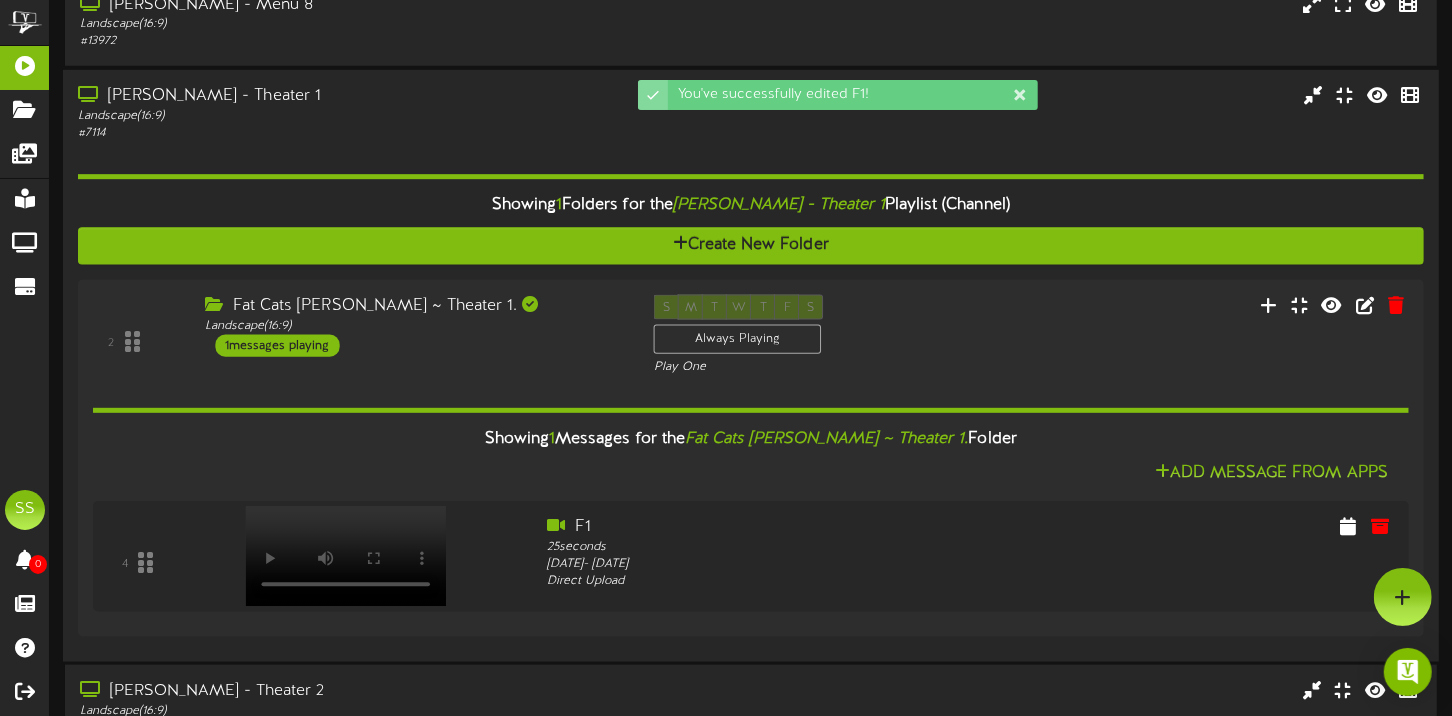 click on "Showing  1  Folders for the  [PERSON_NAME] - Theater 1  Playlist (Channel)
Create New Folder
2
Landscape  ( )" at bounding box center [751, 394] 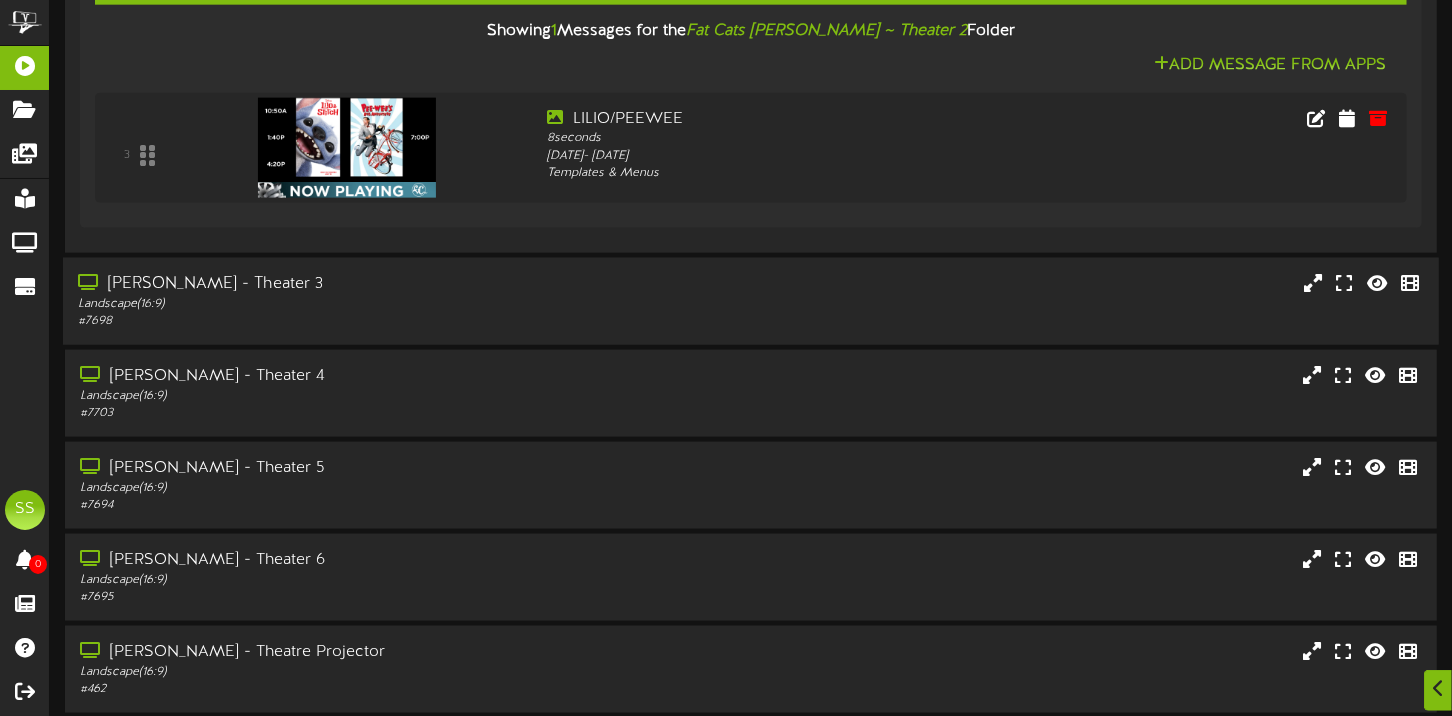 scroll, scrollTop: 2000, scrollLeft: 0, axis: vertical 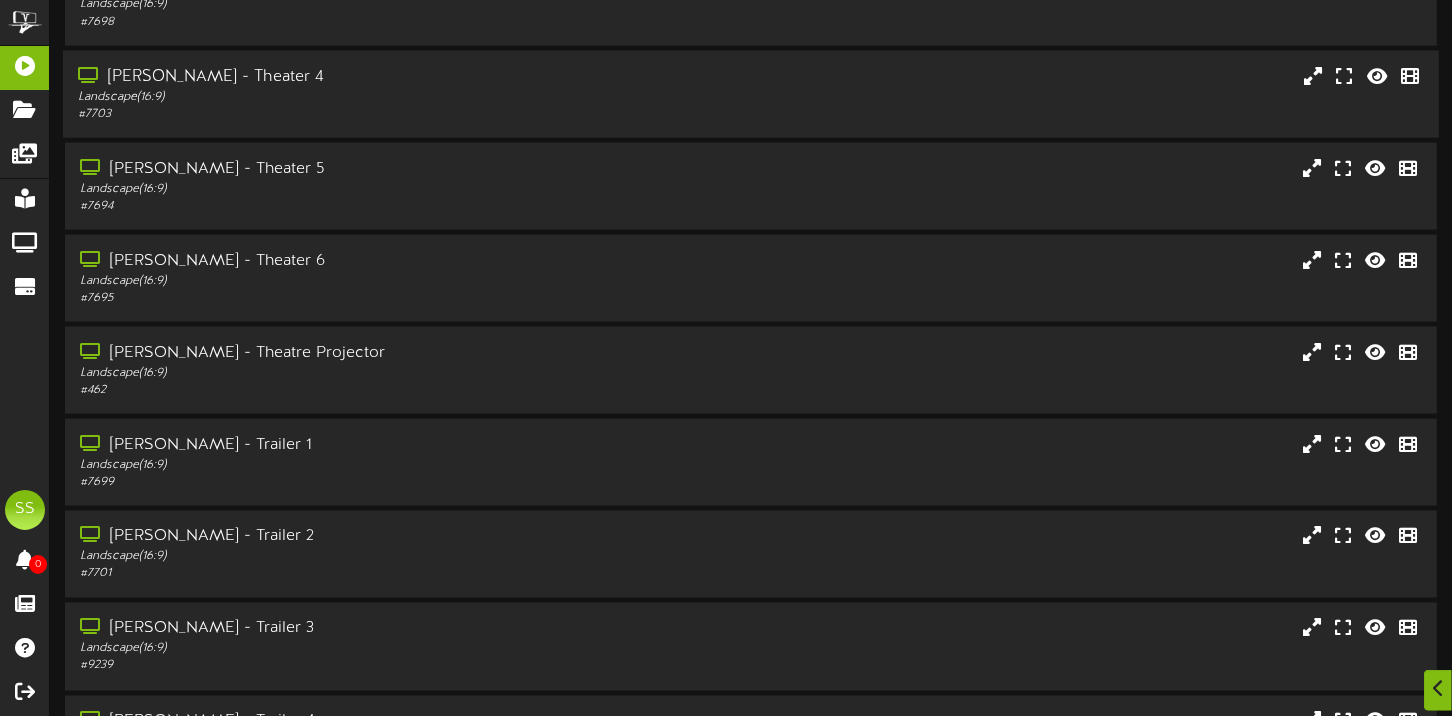 click on "# 7703" at bounding box center [349, 114] 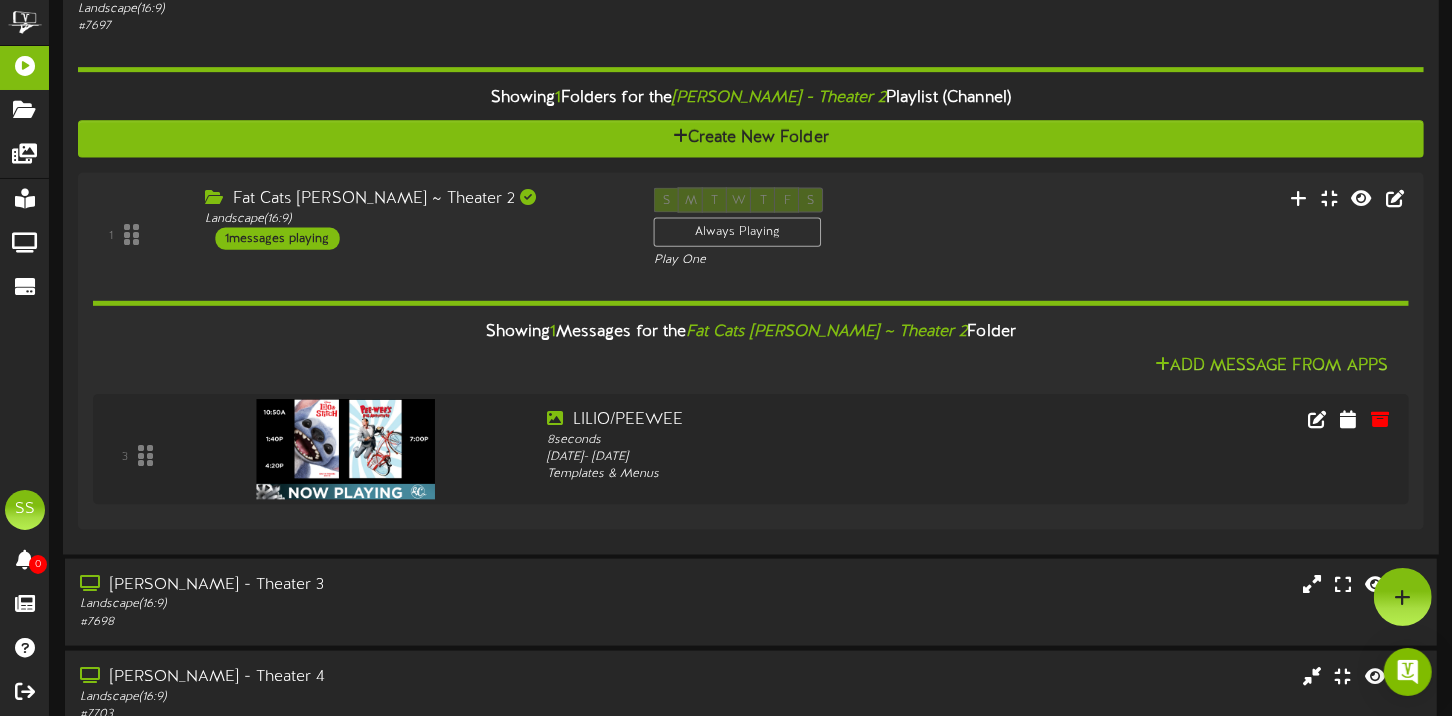 click on "# 7697" at bounding box center [349, 26] 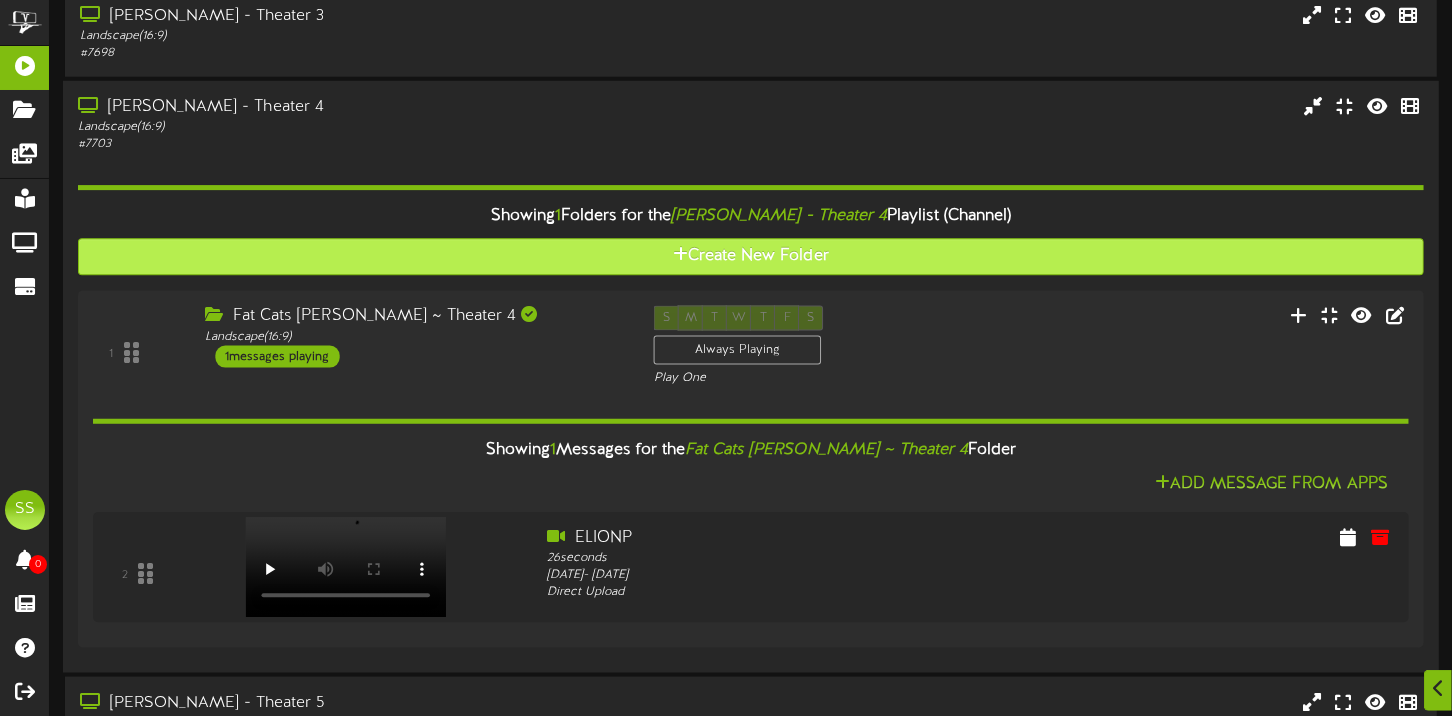scroll, scrollTop: 1501, scrollLeft: 0, axis: vertical 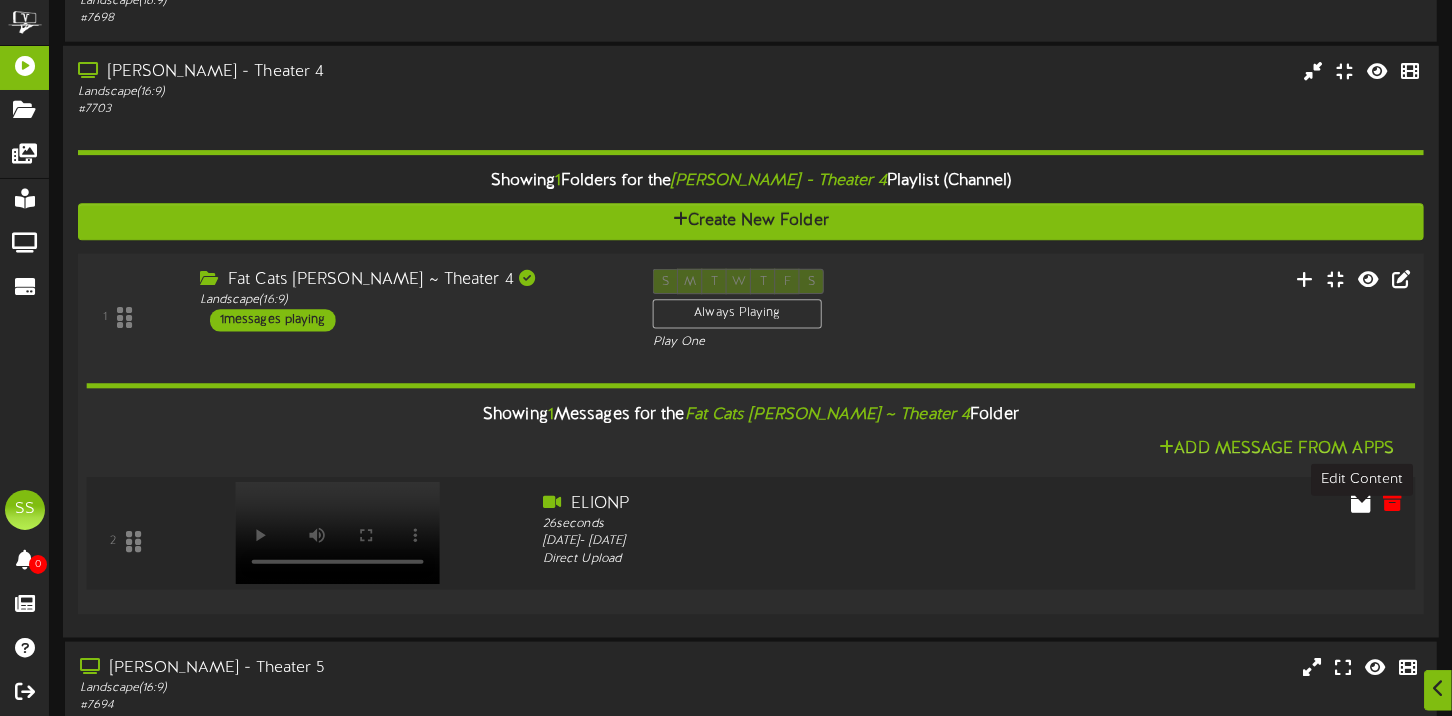 click at bounding box center (1361, 502) 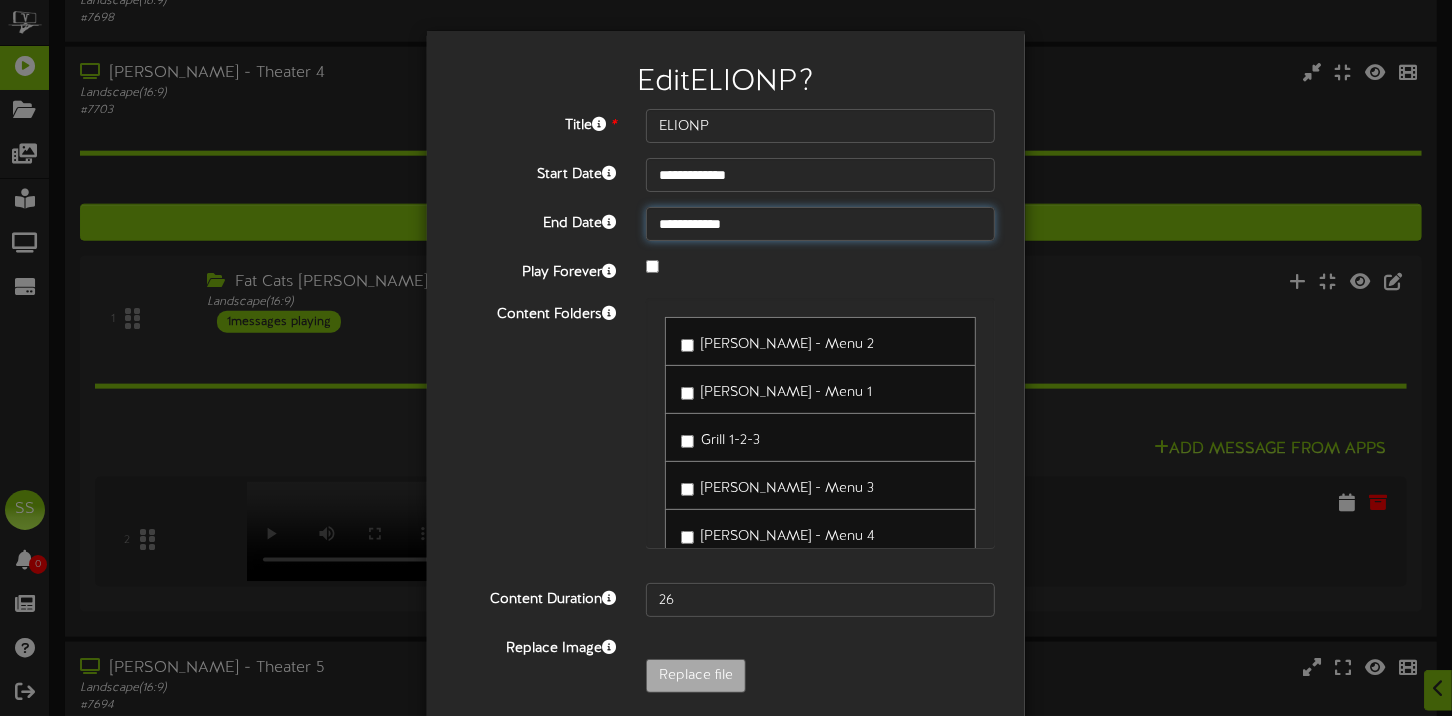 click on "**********" at bounding box center (820, 224) 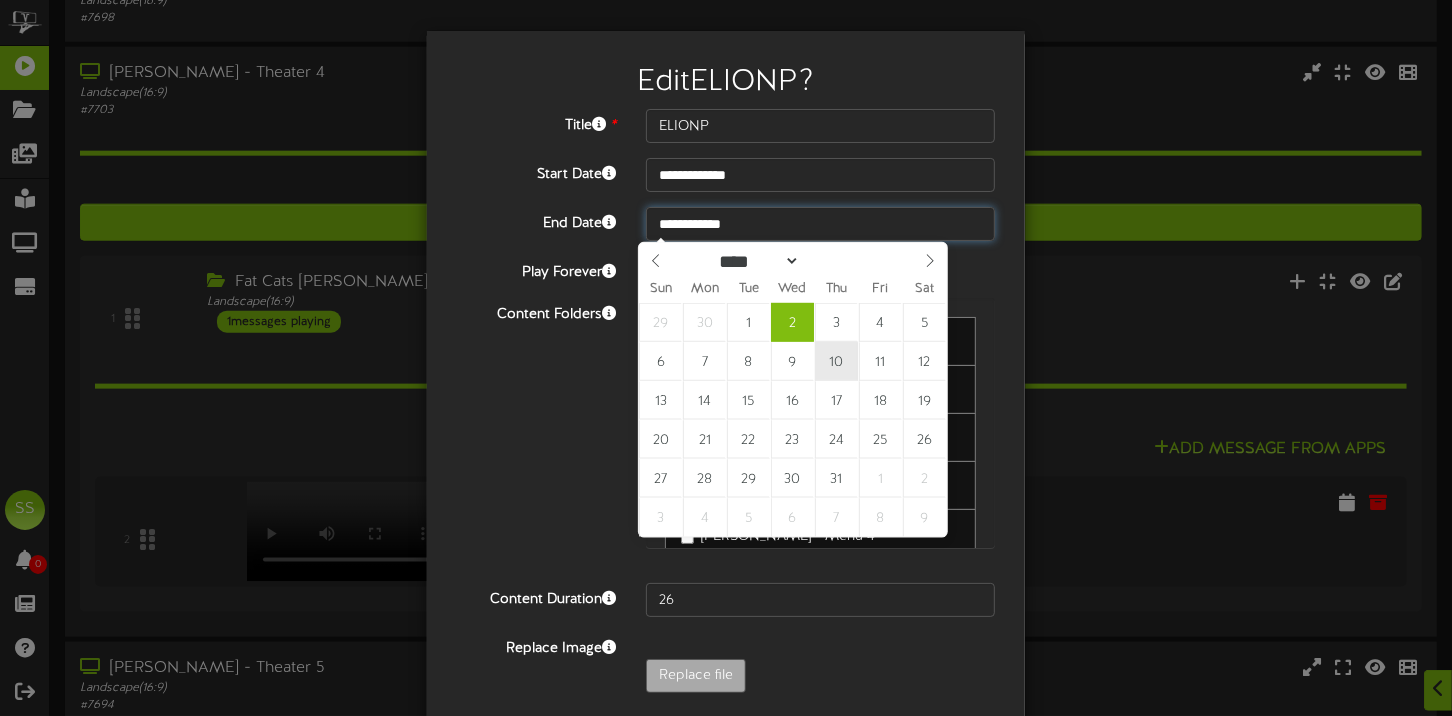 type on "**********" 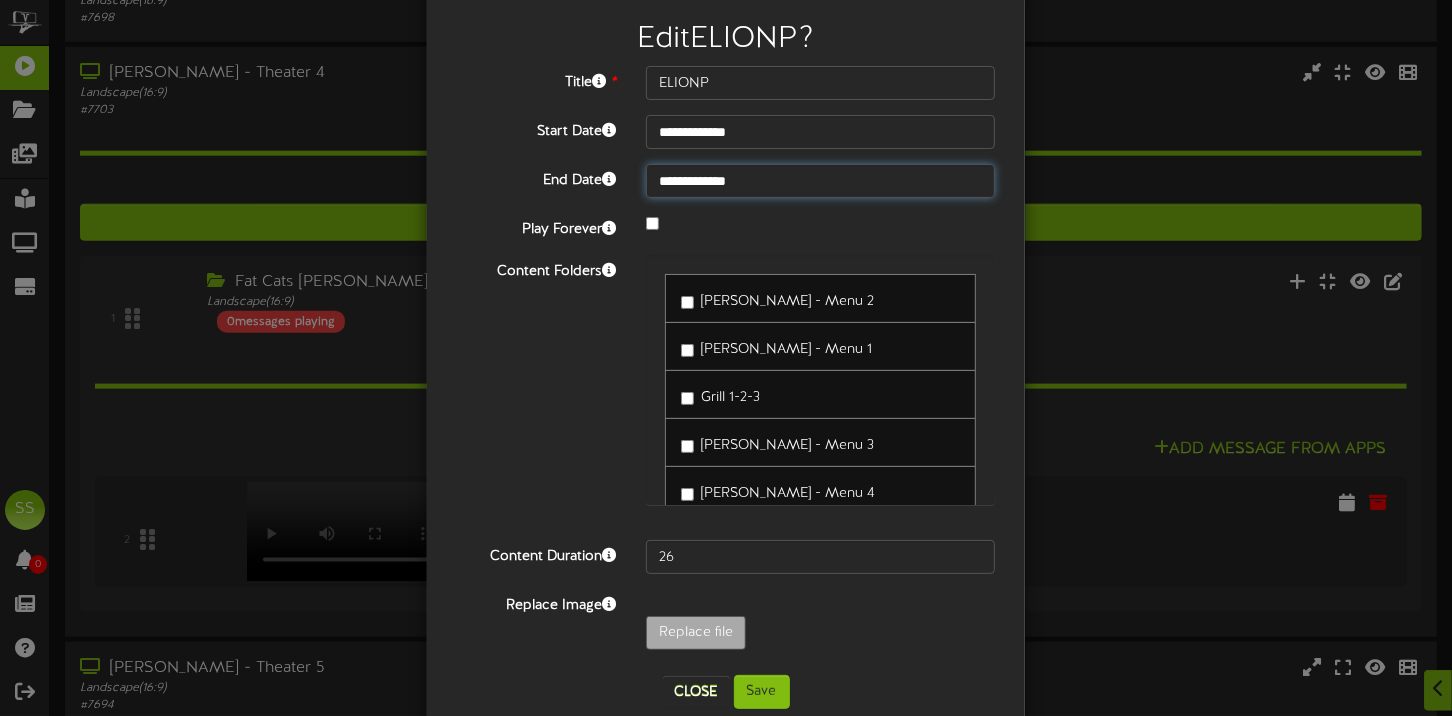 scroll, scrollTop: 79, scrollLeft: 0, axis: vertical 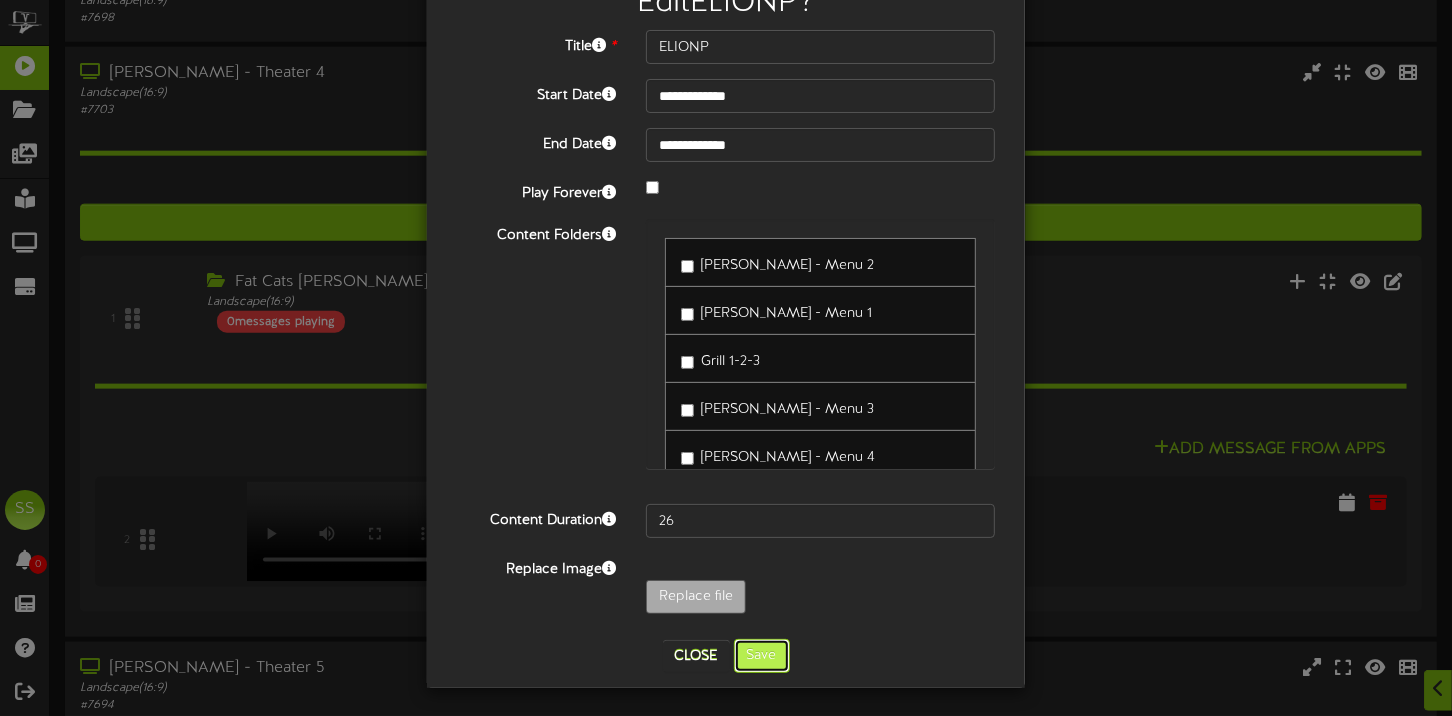 click on "Save" at bounding box center [762, 656] 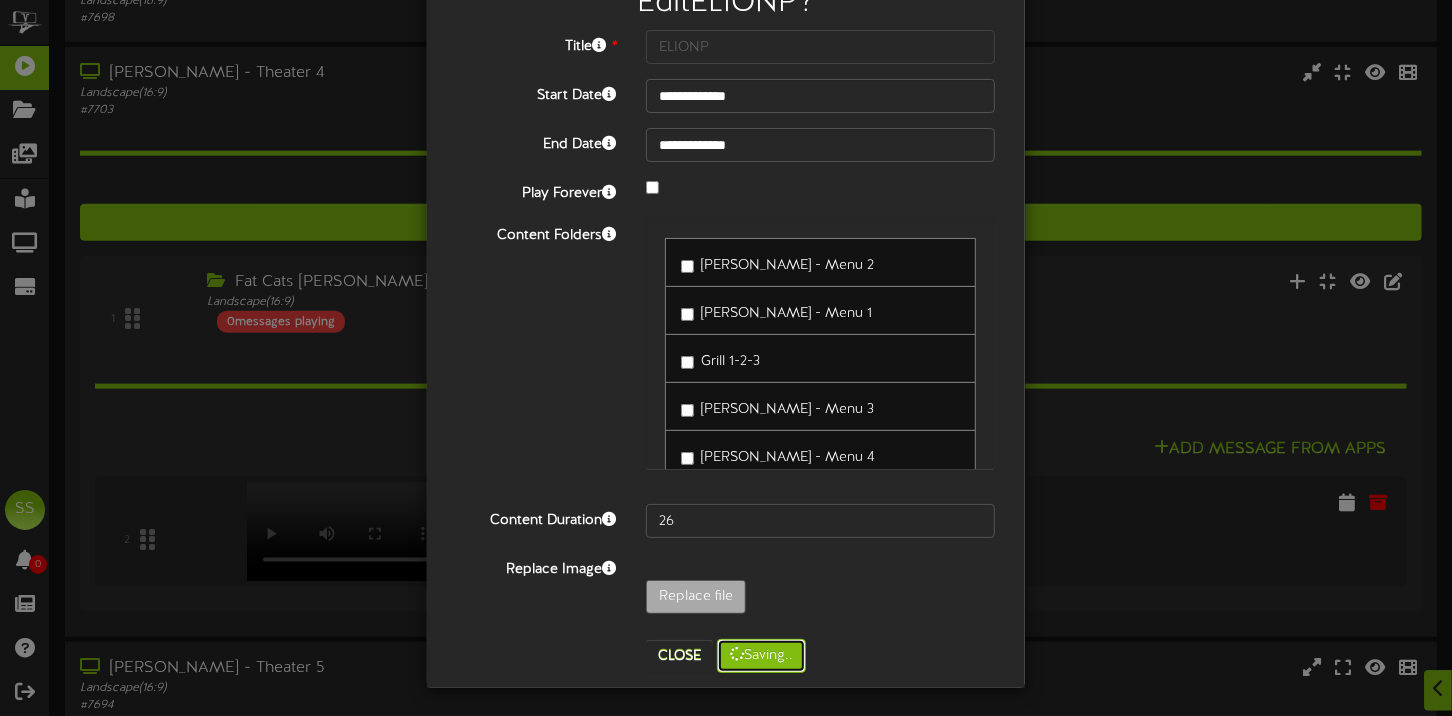 scroll, scrollTop: 0, scrollLeft: 0, axis: both 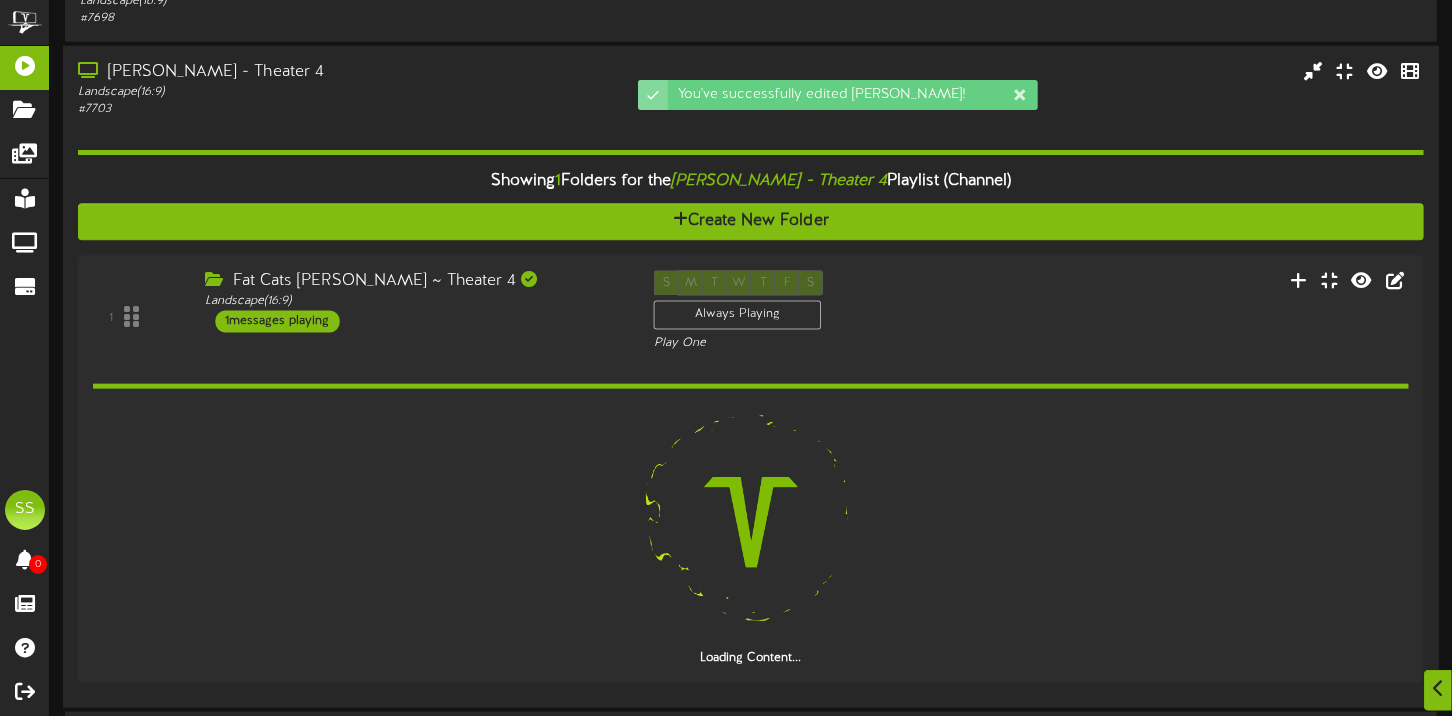 click on "[PERSON_NAME] - Theater 4" at bounding box center (349, 72) 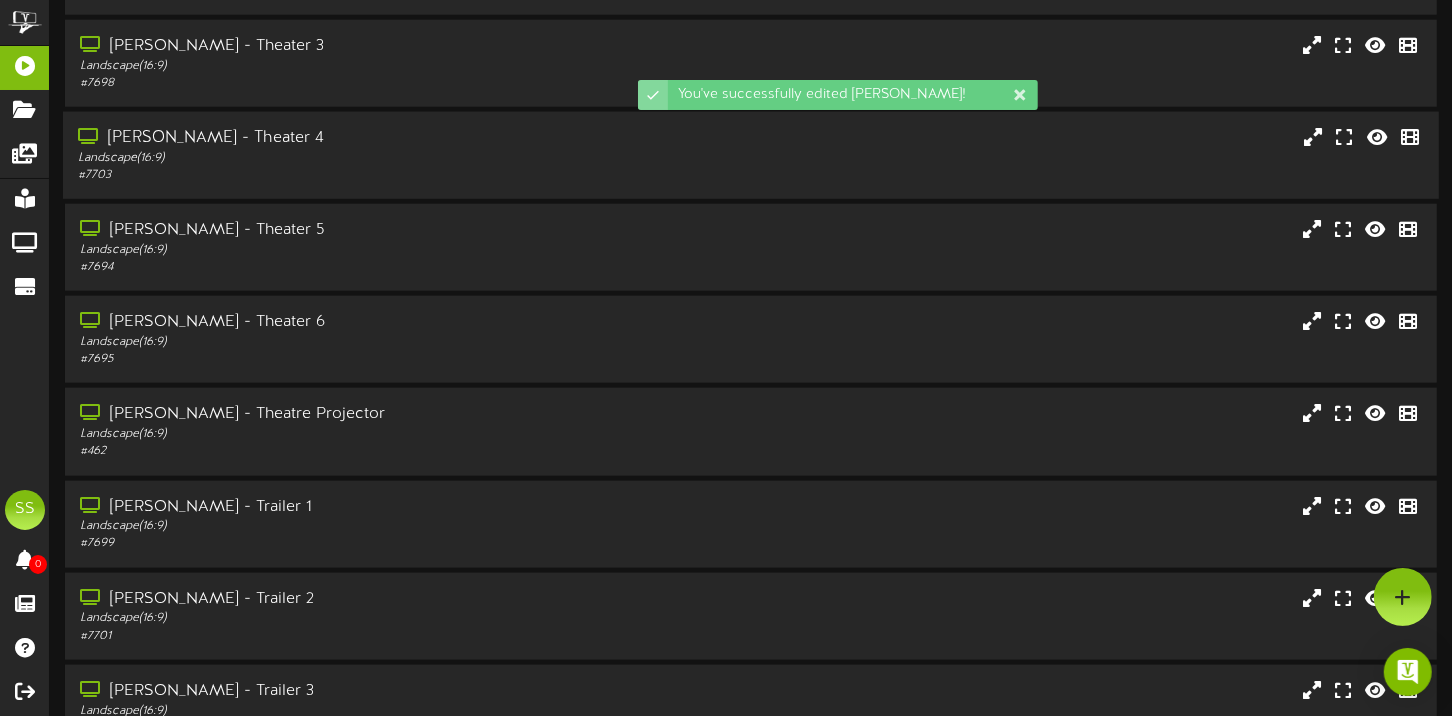 scroll, scrollTop: 1401, scrollLeft: 0, axis: vertical 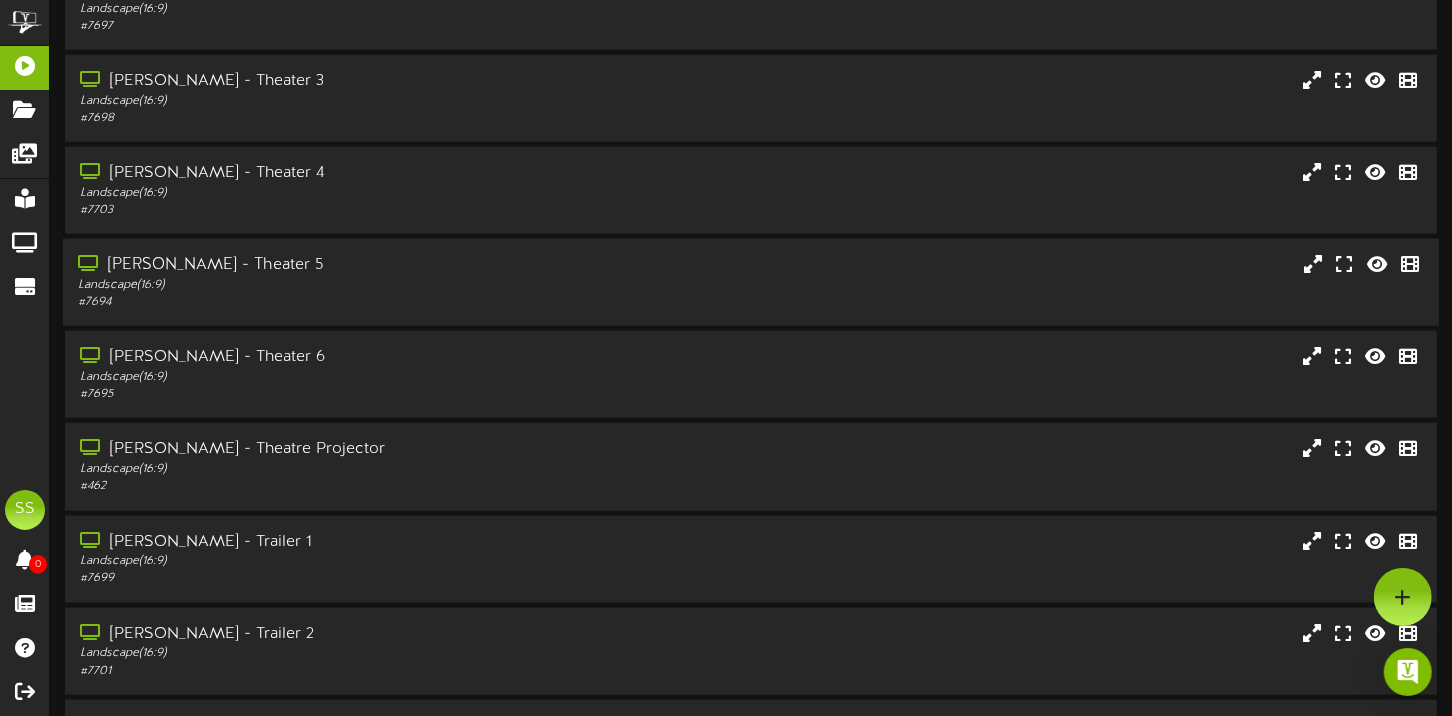 click on "Landscape  ( 16:9 )" at bounding box center [349, 285] 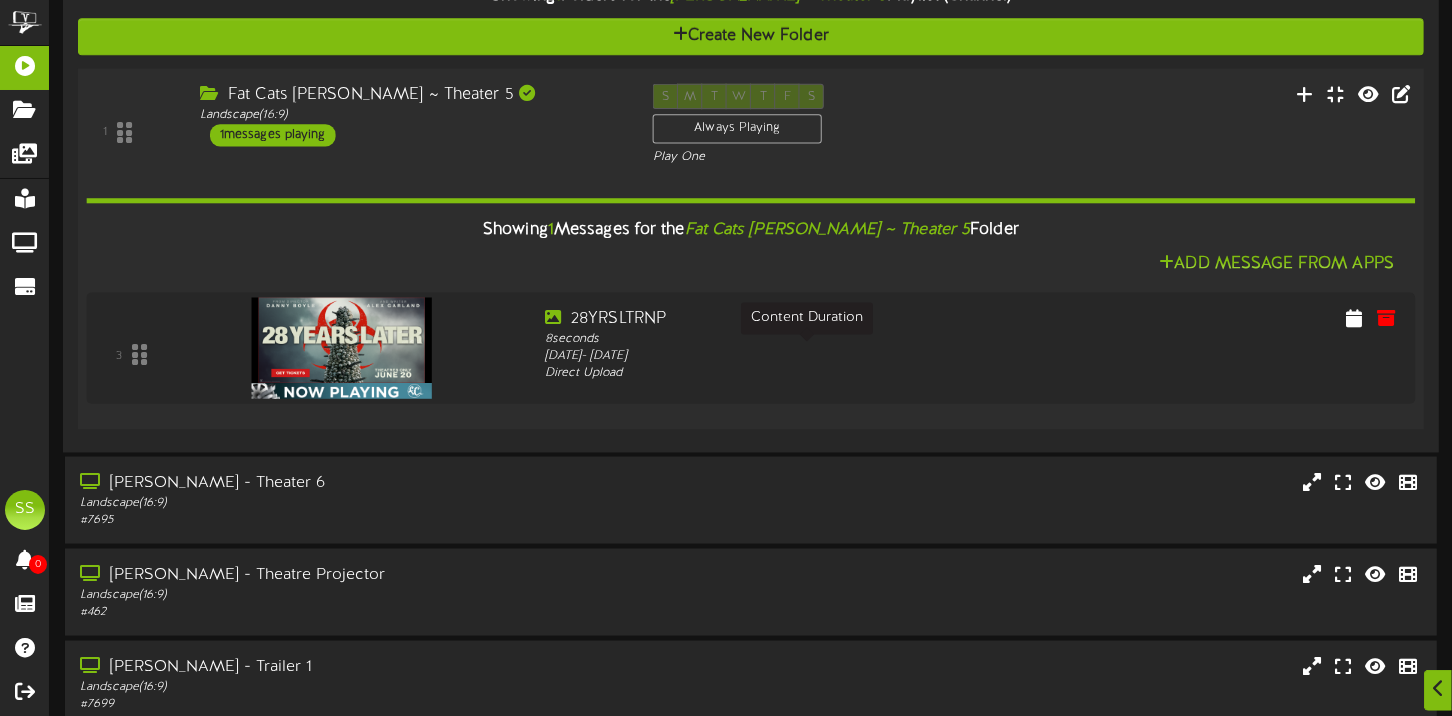 scroll, scrollTop: 1801, scrollLeft: 0, axis: vertical 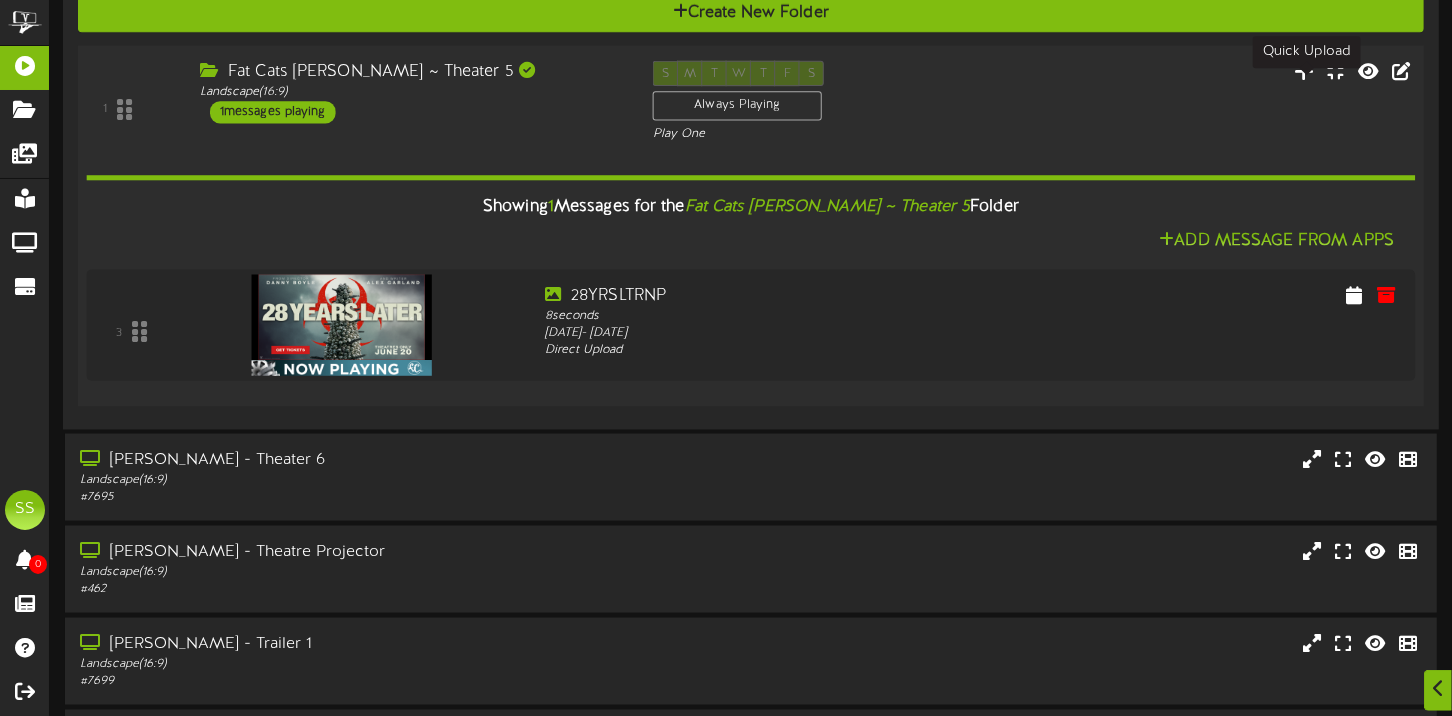 click at bounding box center [1304, 71] 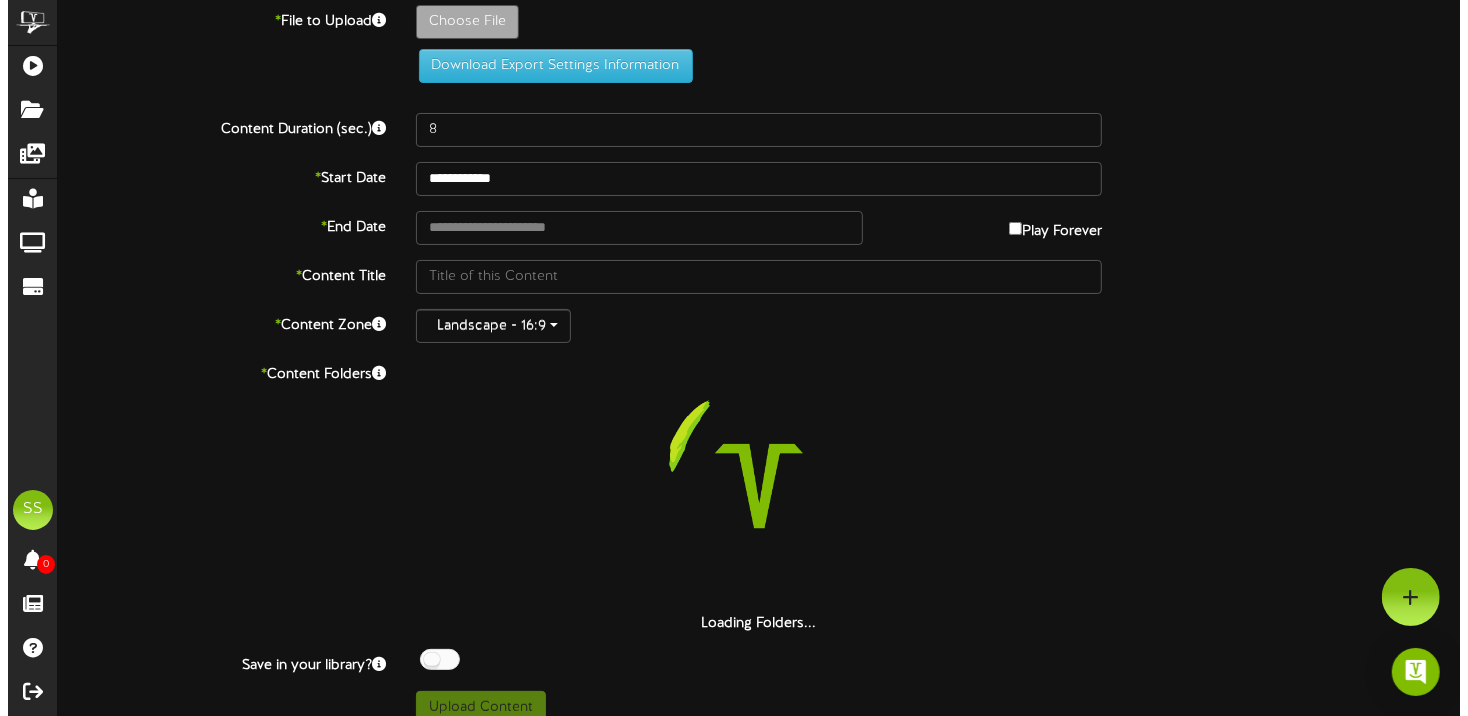 scroll, scrollTop: 0, scrollLeft: 0, axis: both 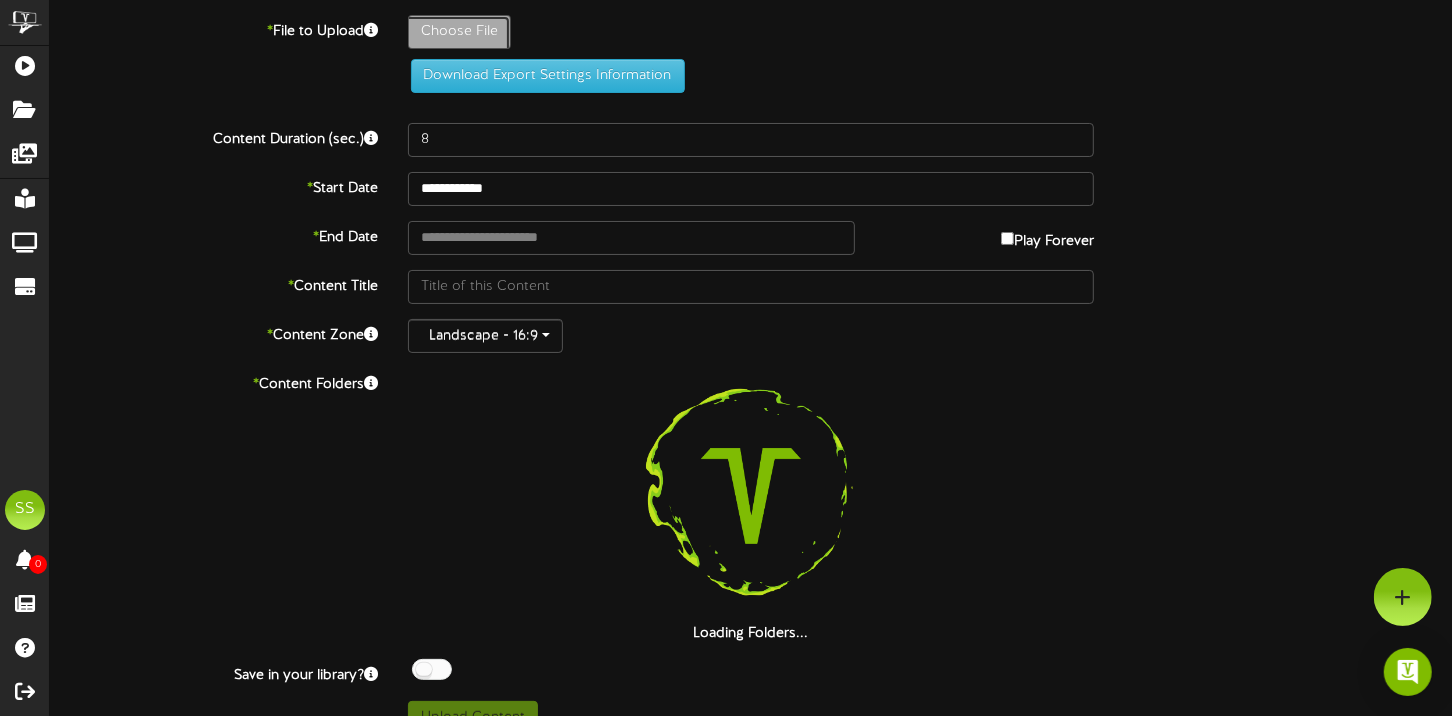 click on "Choose File" at bounding box center [-578, 87] 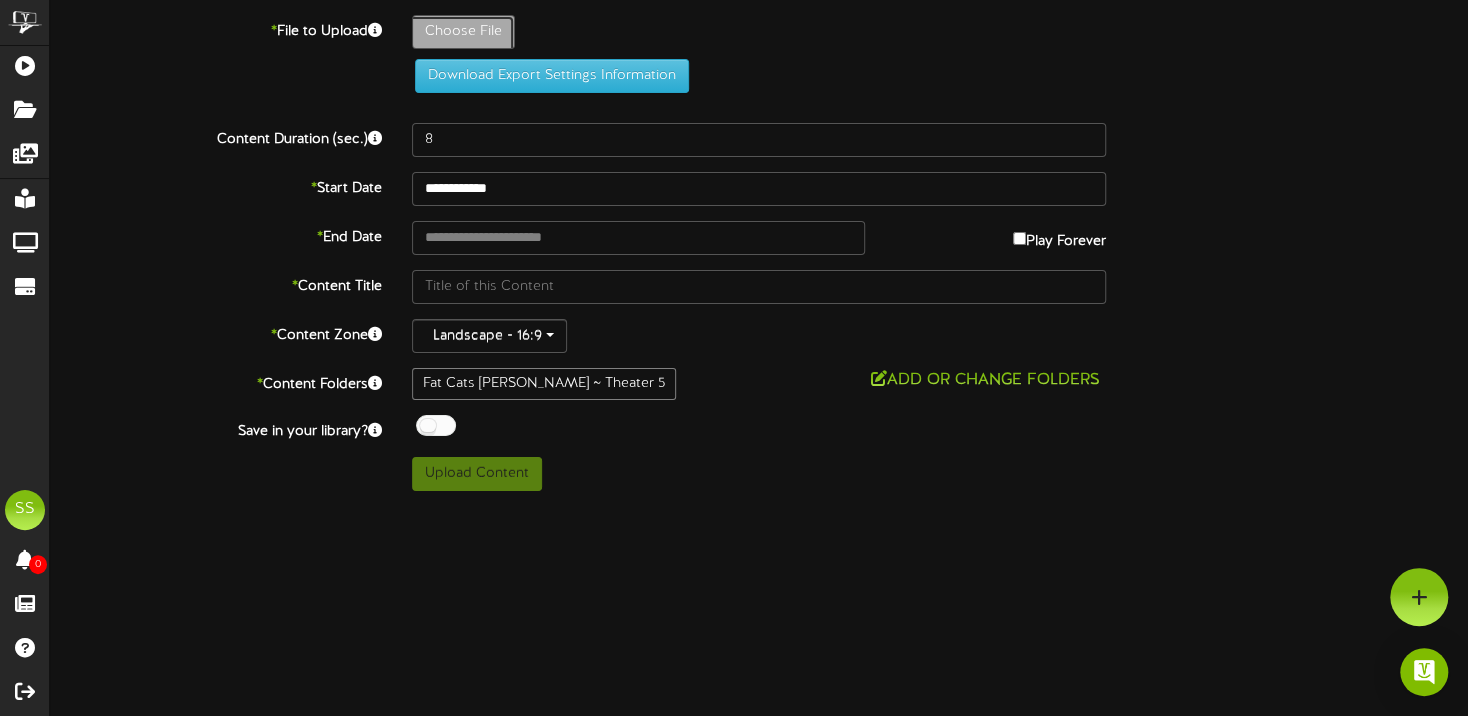 type on "**********" 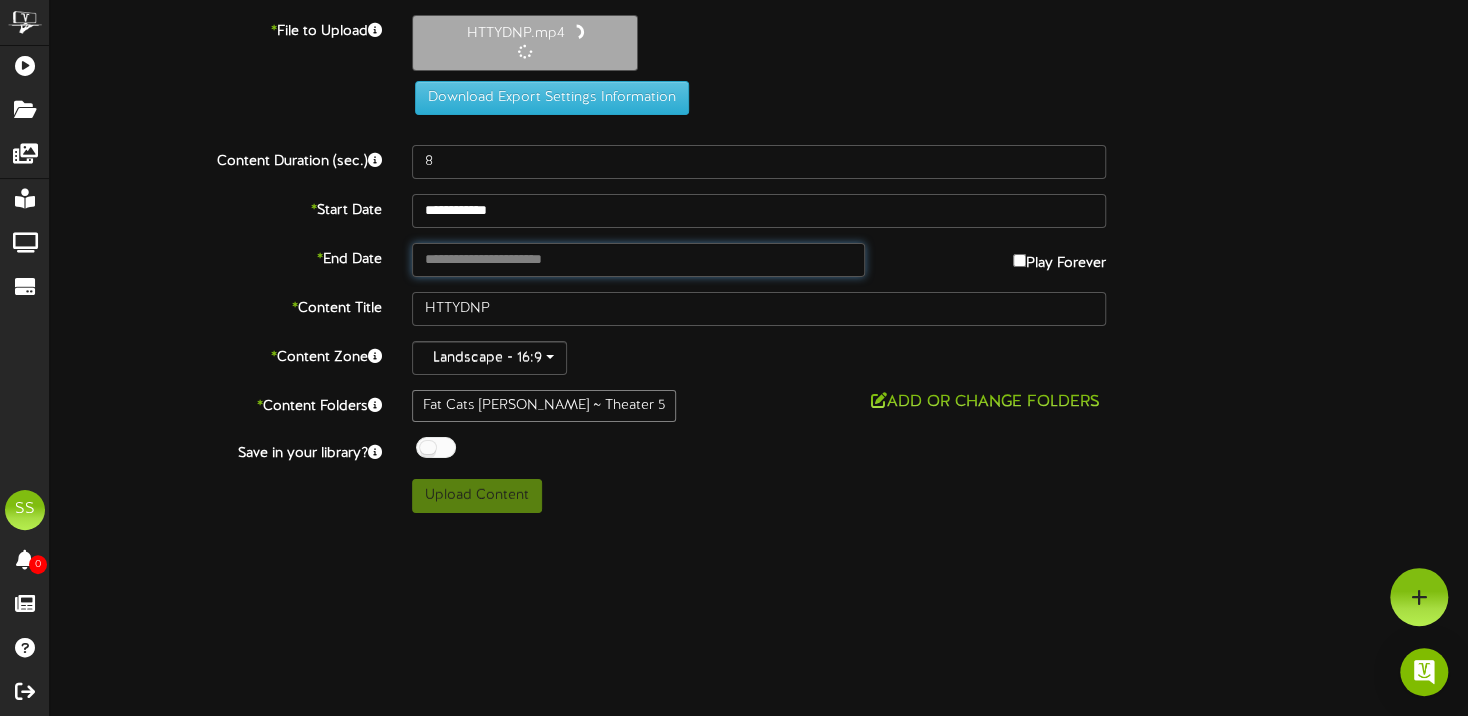 click at bounding box center [638, 260] 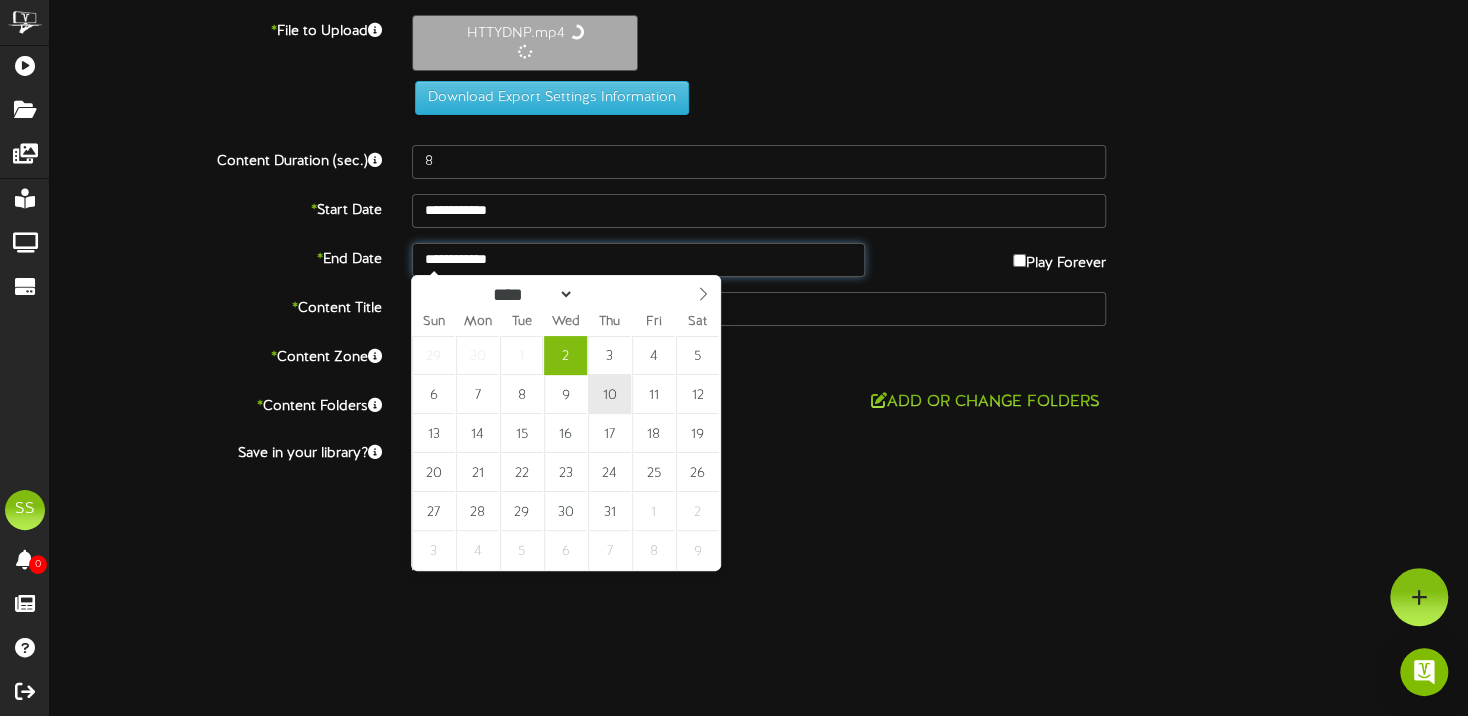 type on "**********" 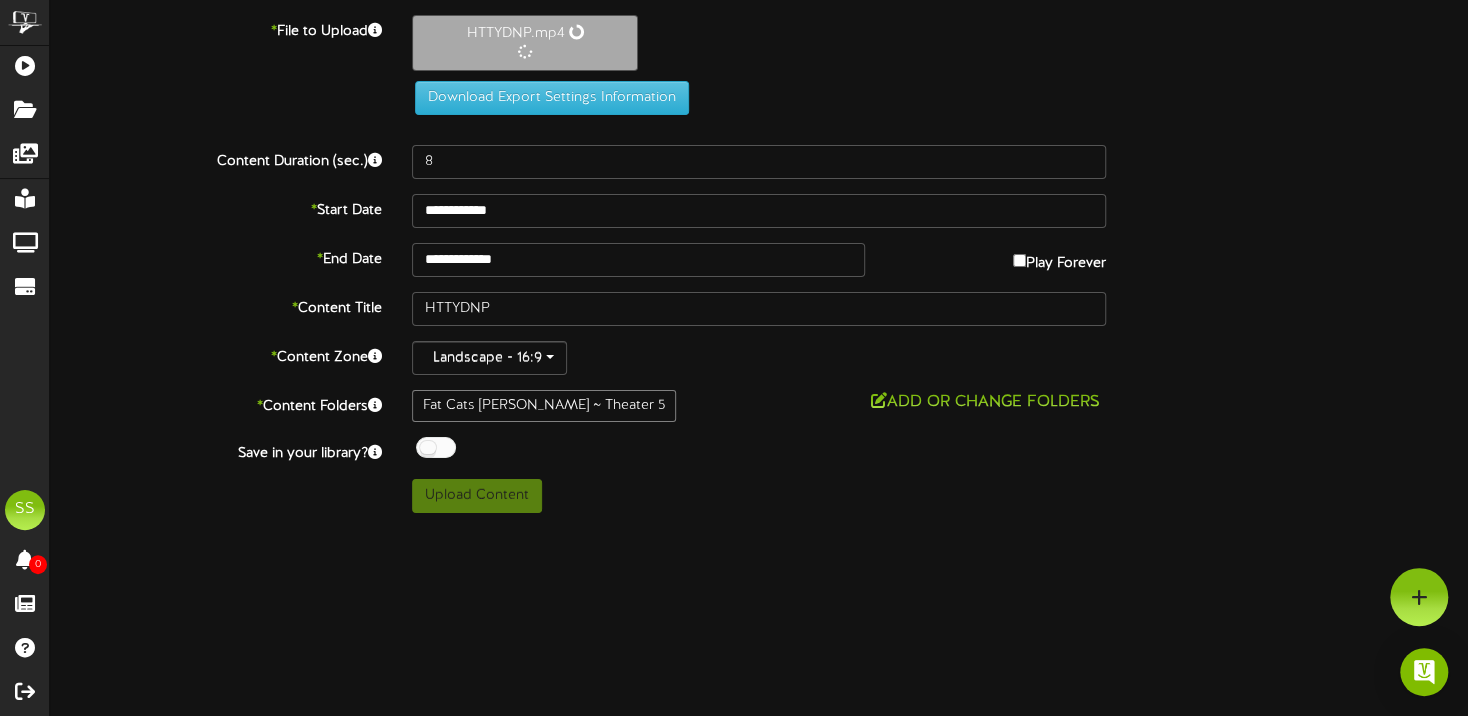 click at bounding box center [436, 447] 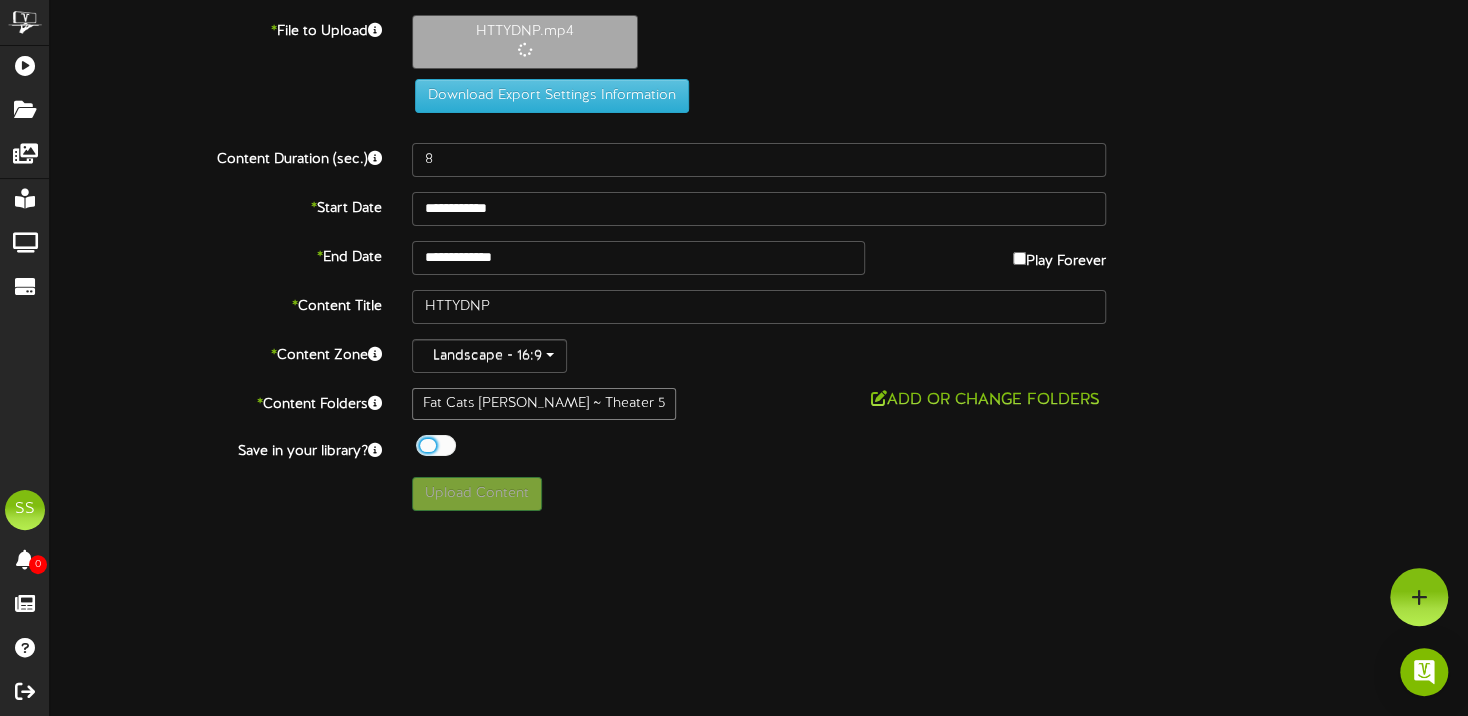 type on "28" 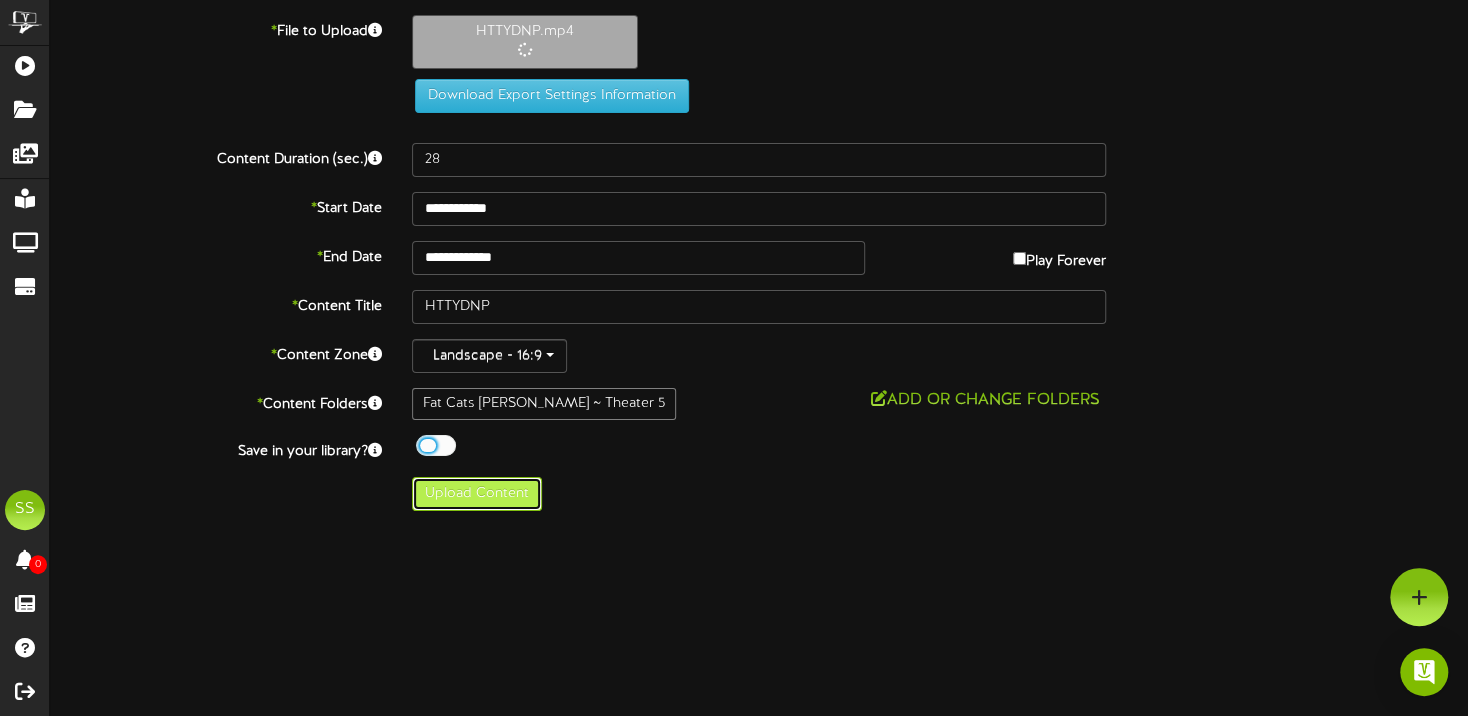 click on "Upload Content" at bounding box center (477, 494) 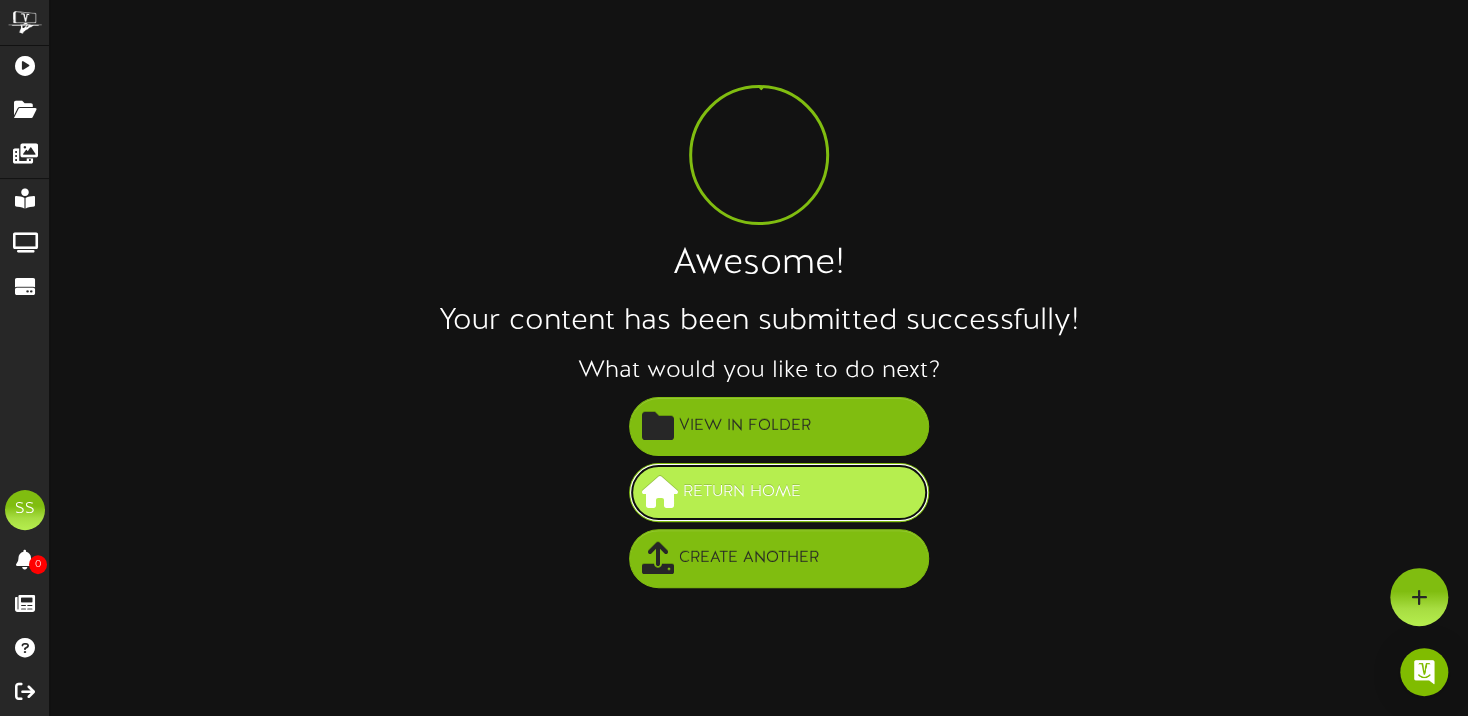 click on "Return Home" at bounding box center (779, 492) 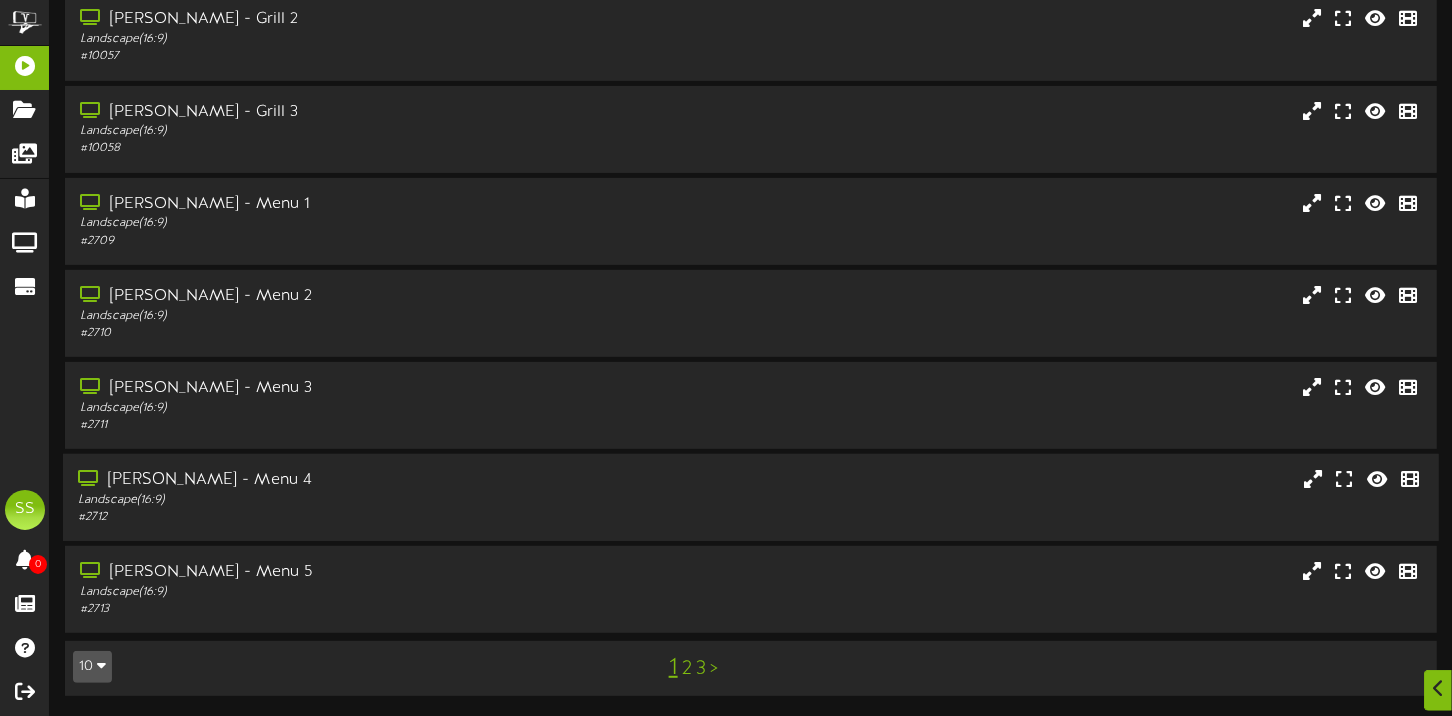scroll, scrollTop: 371, scrollLeft: 0, axis: vertical 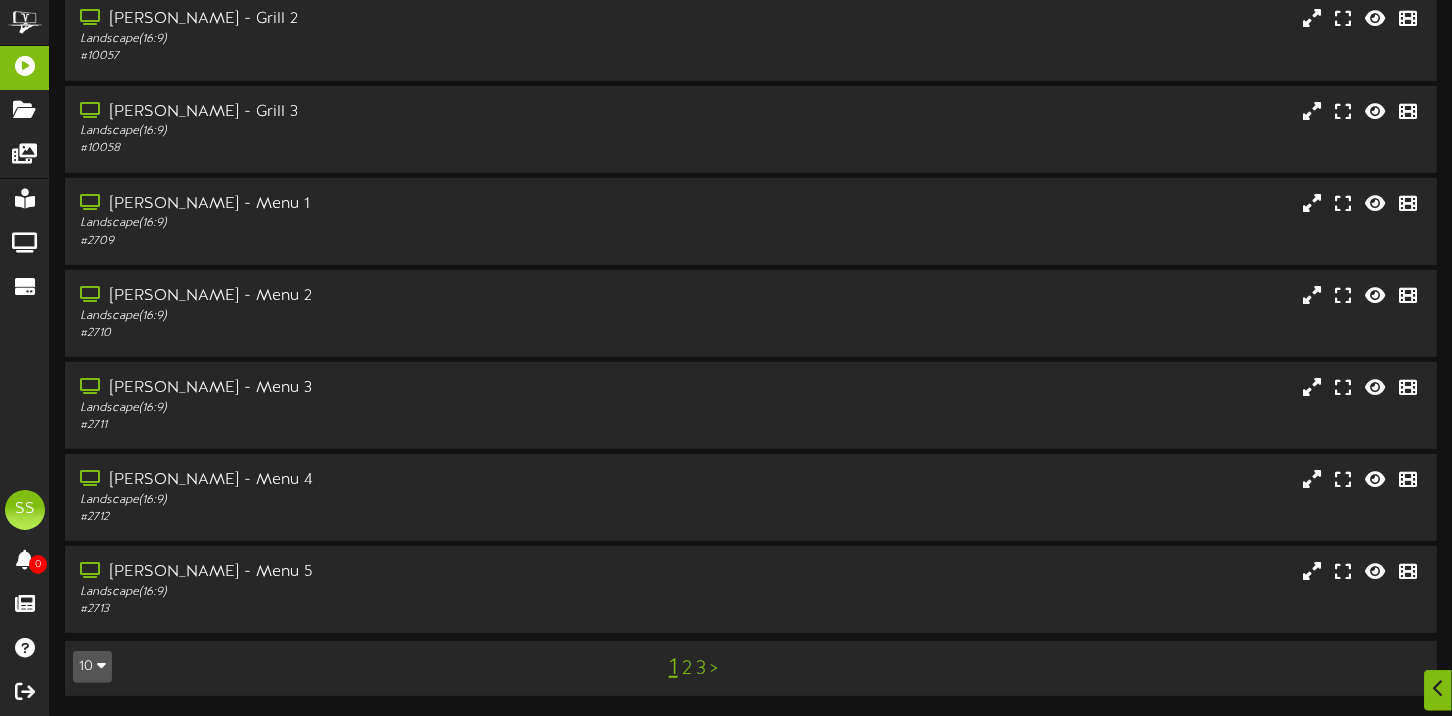 click at bounding box center [101, 665] 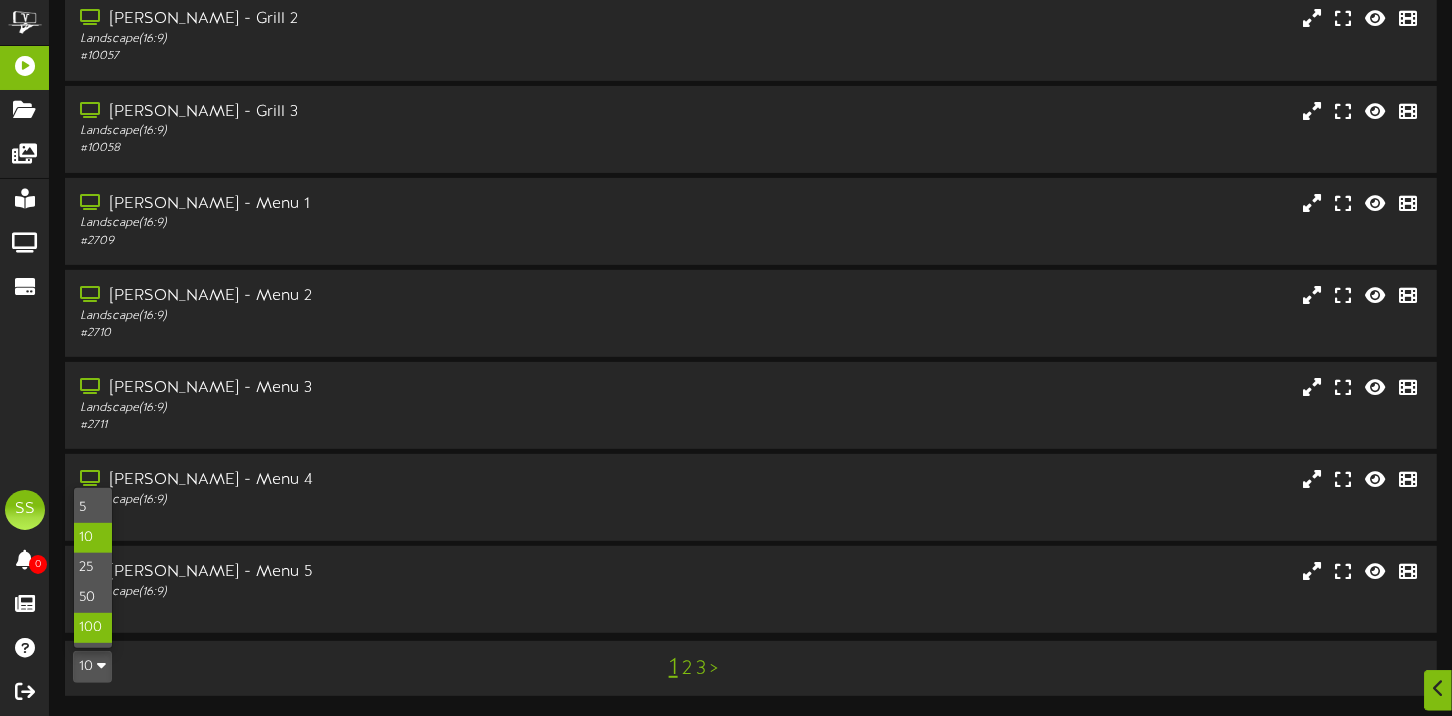 click on "100" at bounding box center (93, 628) 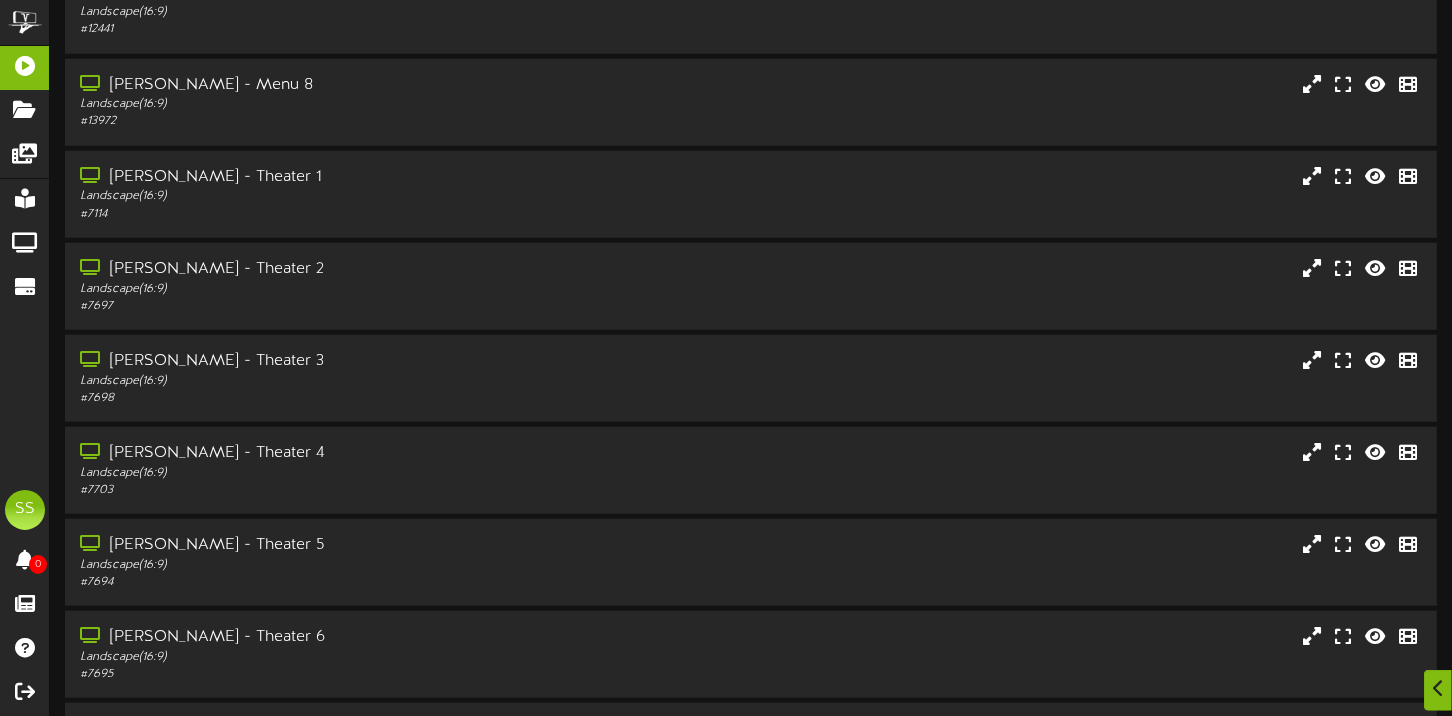 scroll, scrollTop: 1200, scrollLeft: 0, axis: vertical 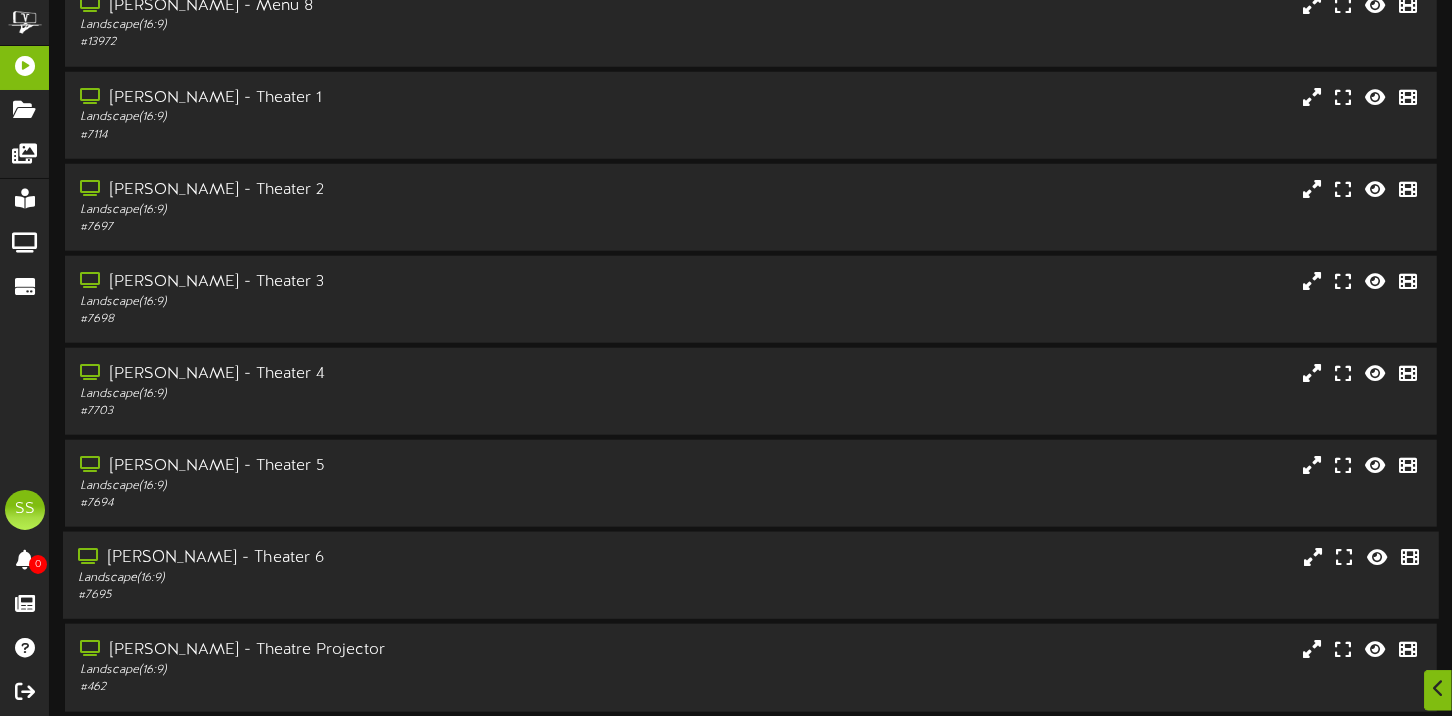 click on "[PERSON_NAME] - Theater 6" at bounding box center (349, 558) 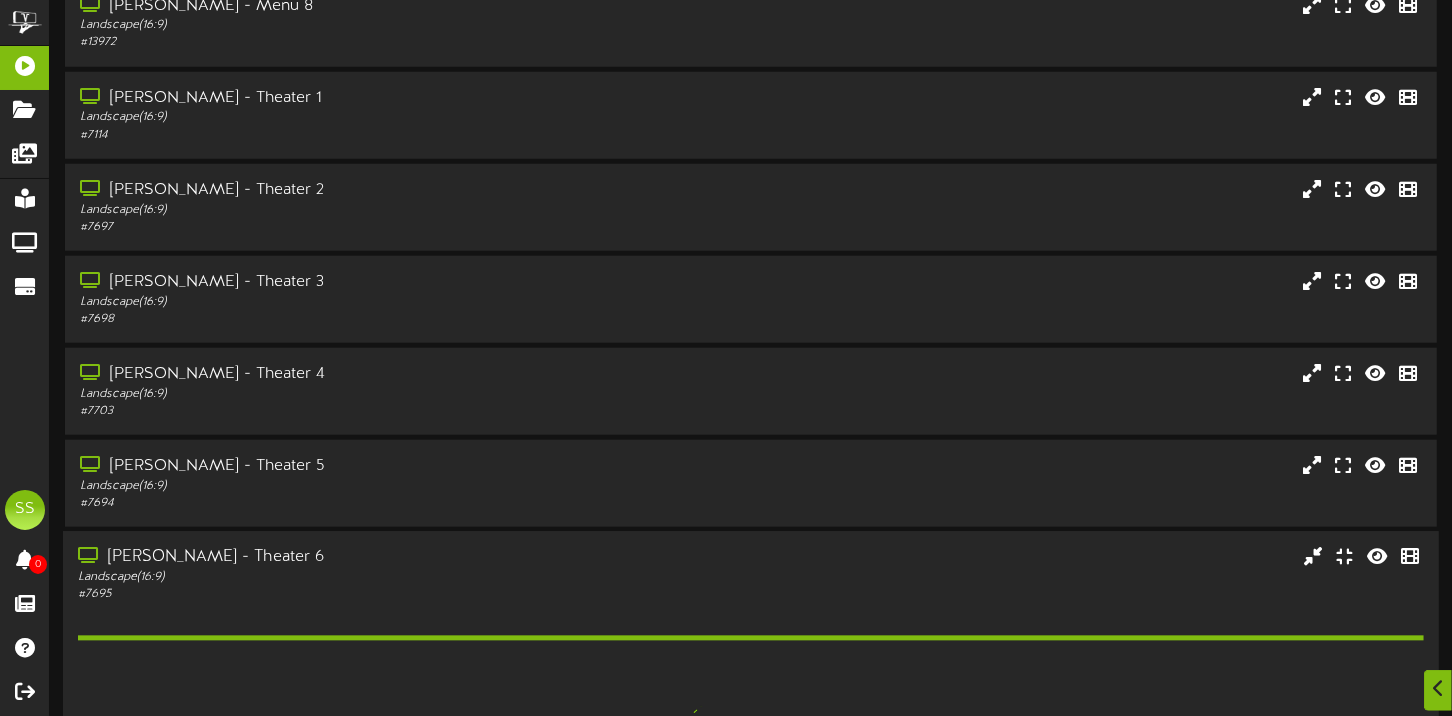click on "[PERSON_NAME] - Theater 6" at bounding box center (349, 558) 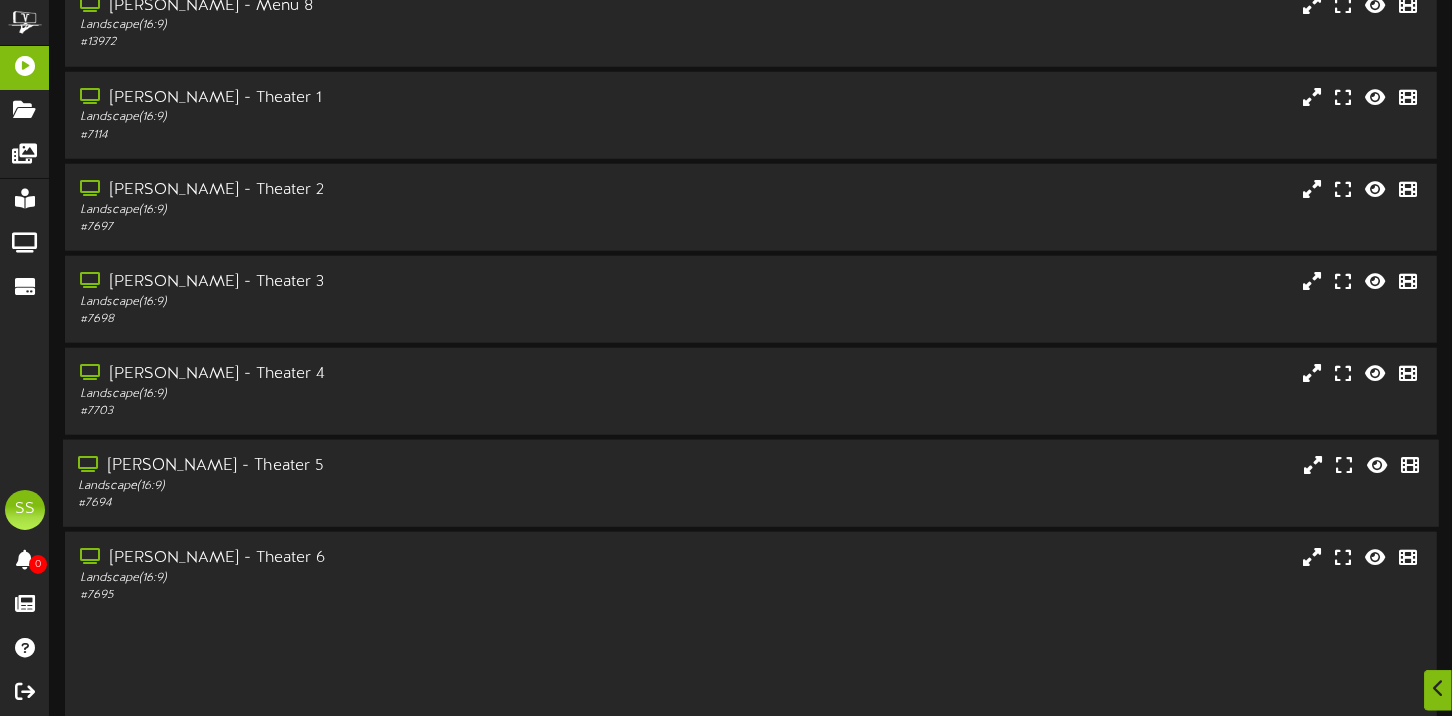 click on "Landscape  ( 16:9 )" at bounding box center (349, 486) 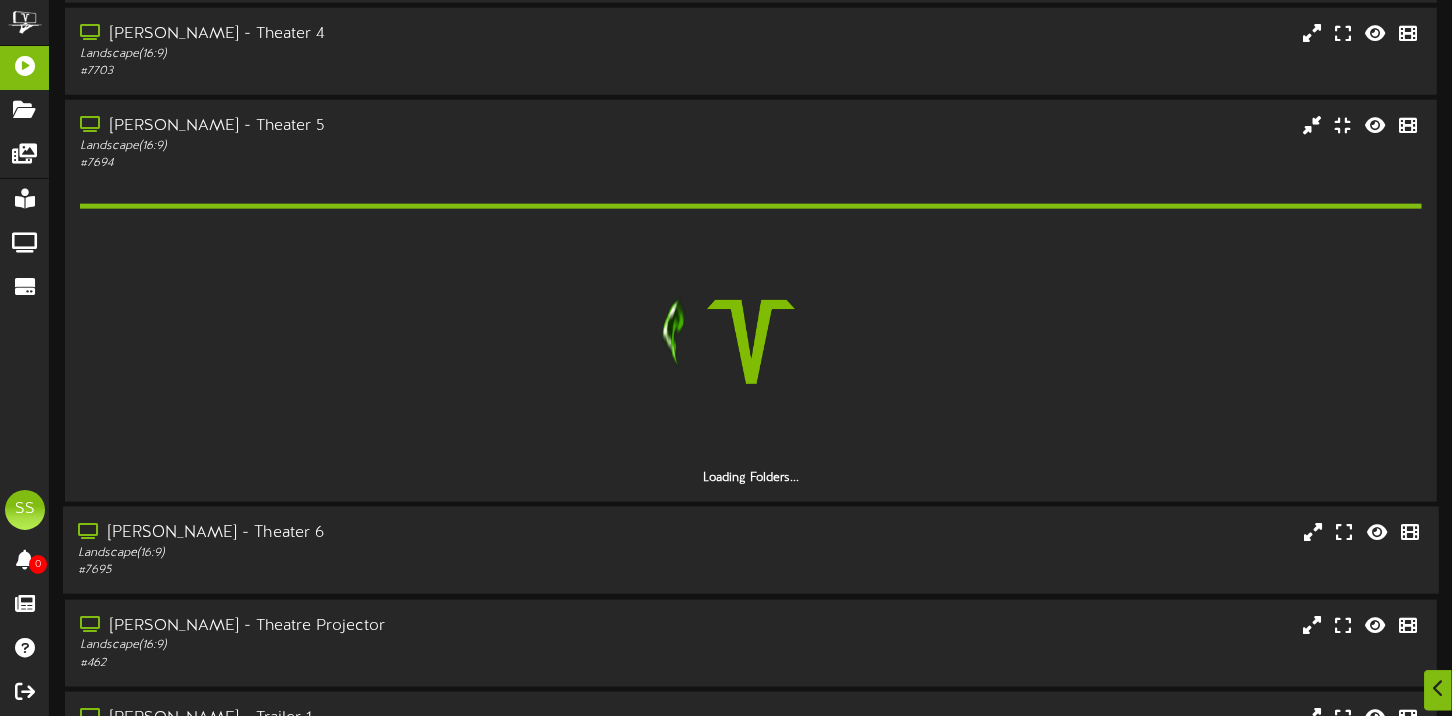 scroll, scrollTop: 1599, scrollLeft: 0, axis: vertical 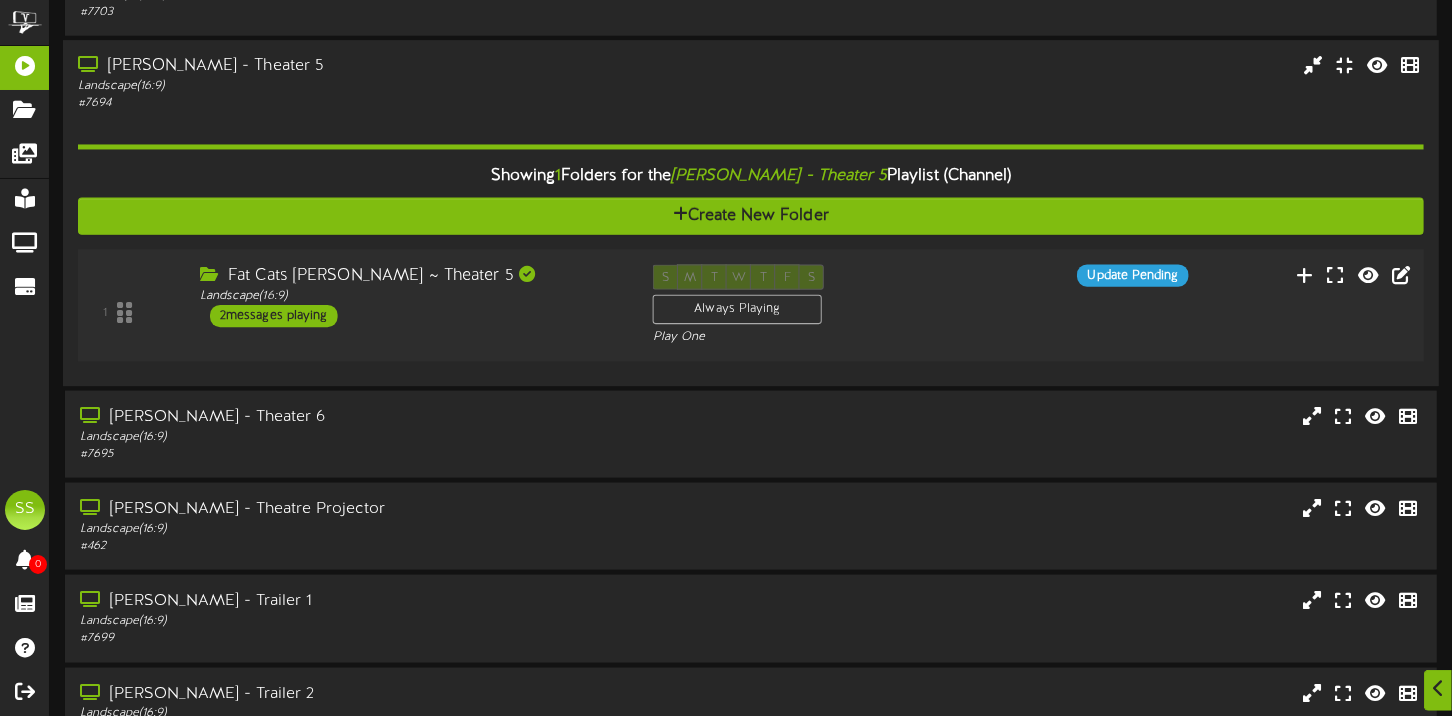 click on "S
M
T
W
T
F
S
Always Playing
Play One" at bounding box center (808, 306) 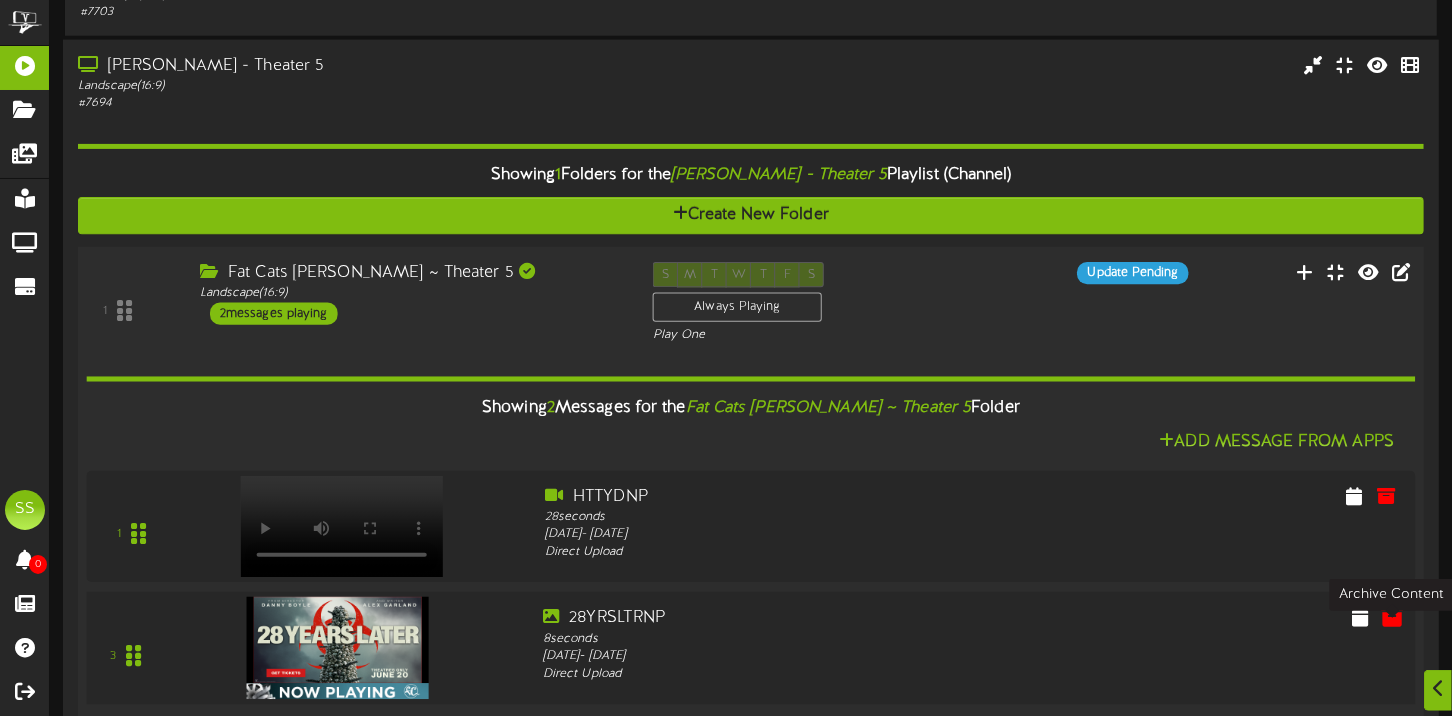 click at bounding box center (1392, 617) 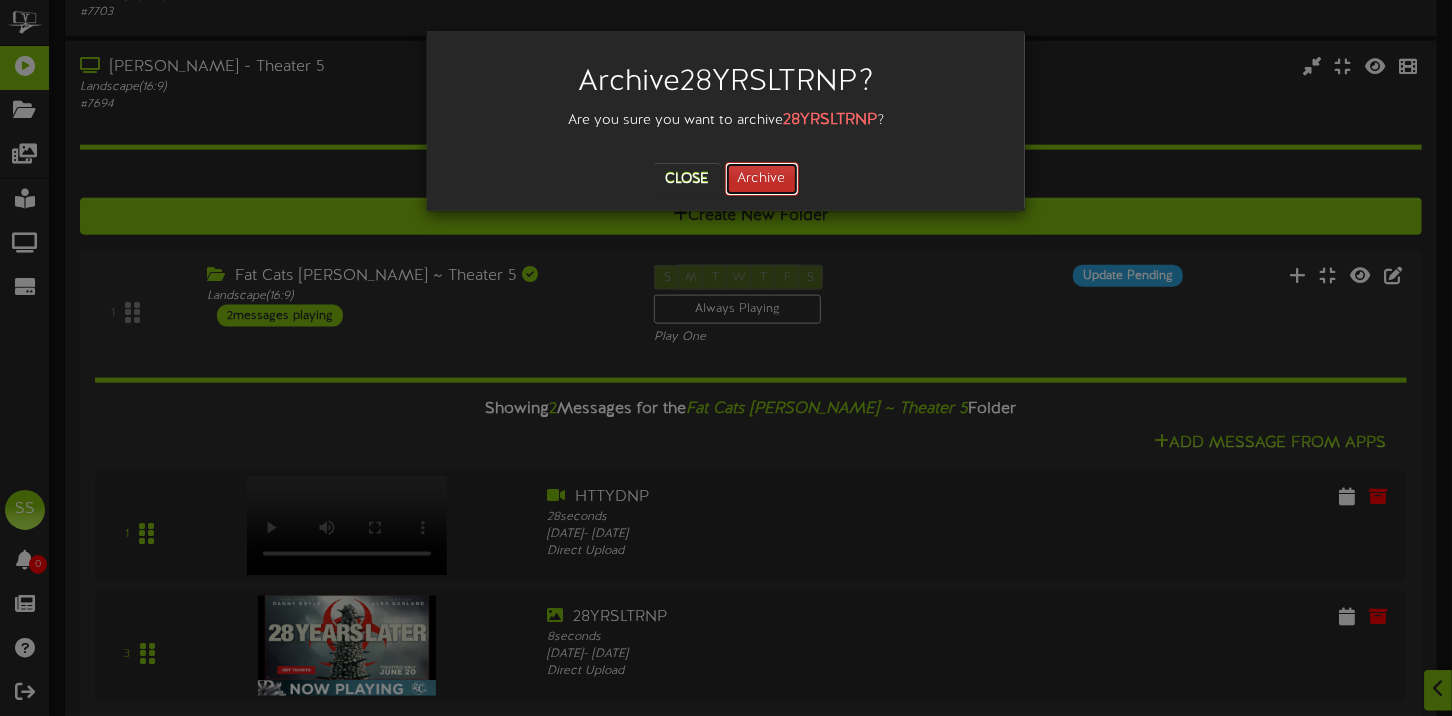 click on "Archive" at bounding box center (762, 179) 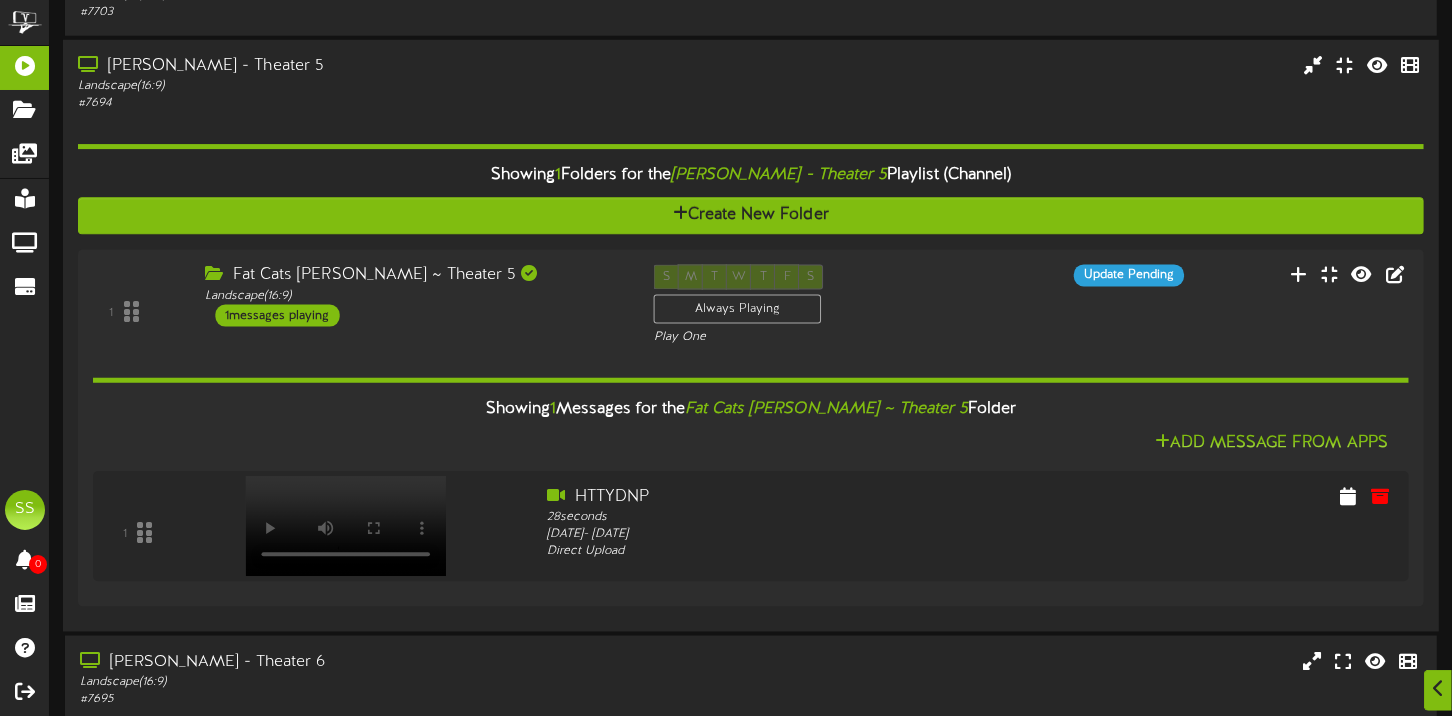 click on "# 7694" at bounding box center [349, 103] 